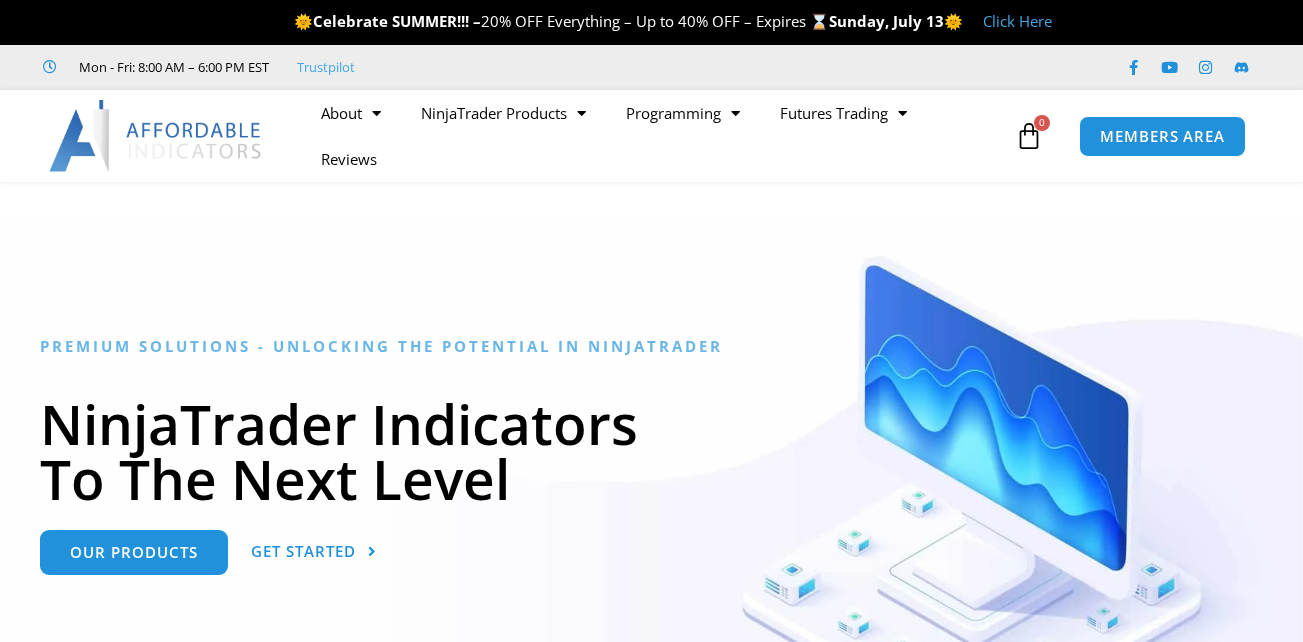 scroll, scrollTop: 100, scrollLeft: 0, axis: vertical 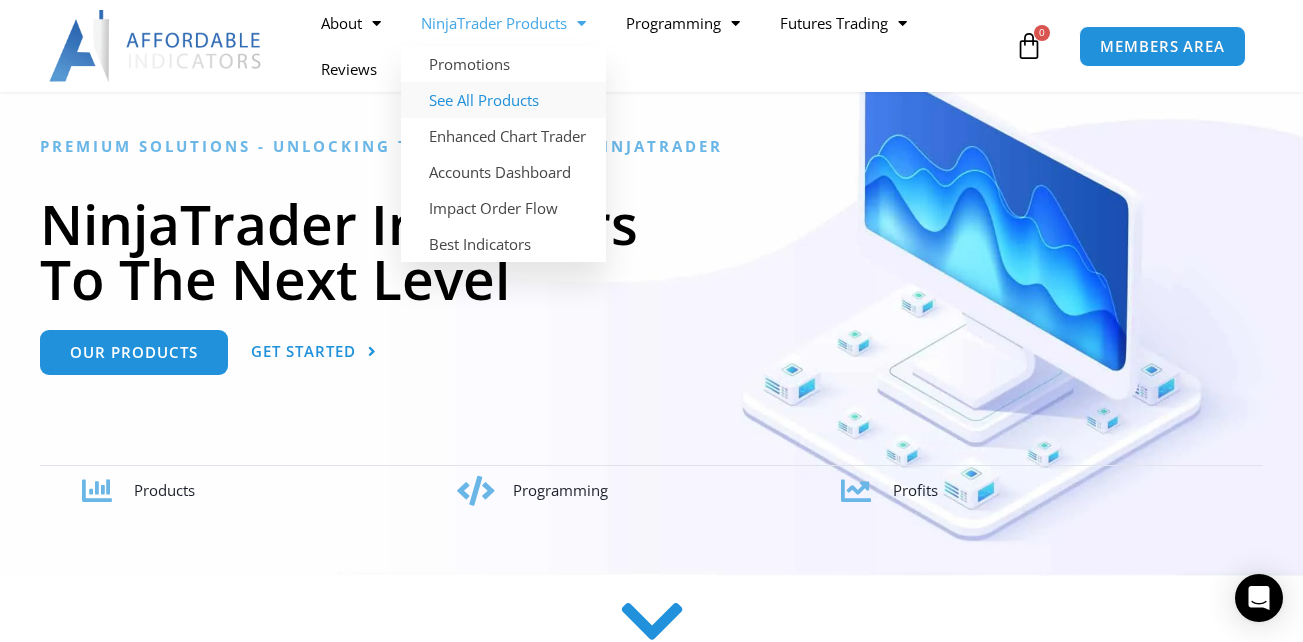 click on "See All Products" 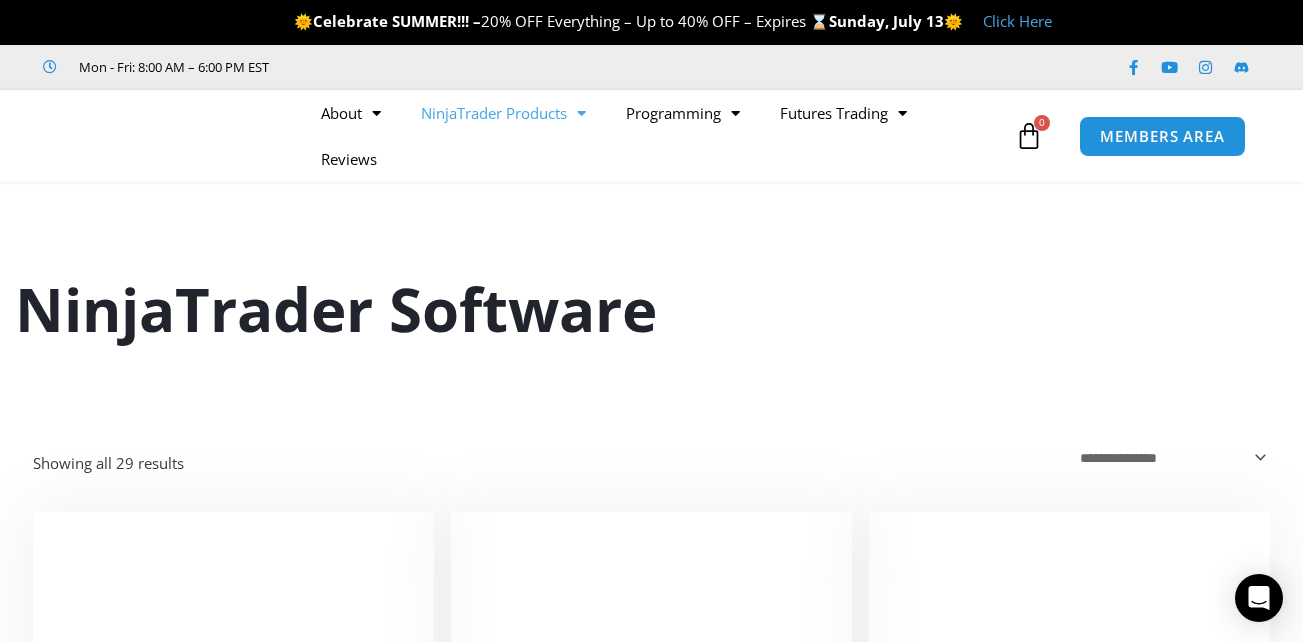 scroll, scrollTop: 0, scrollLeft: 0, axis: both 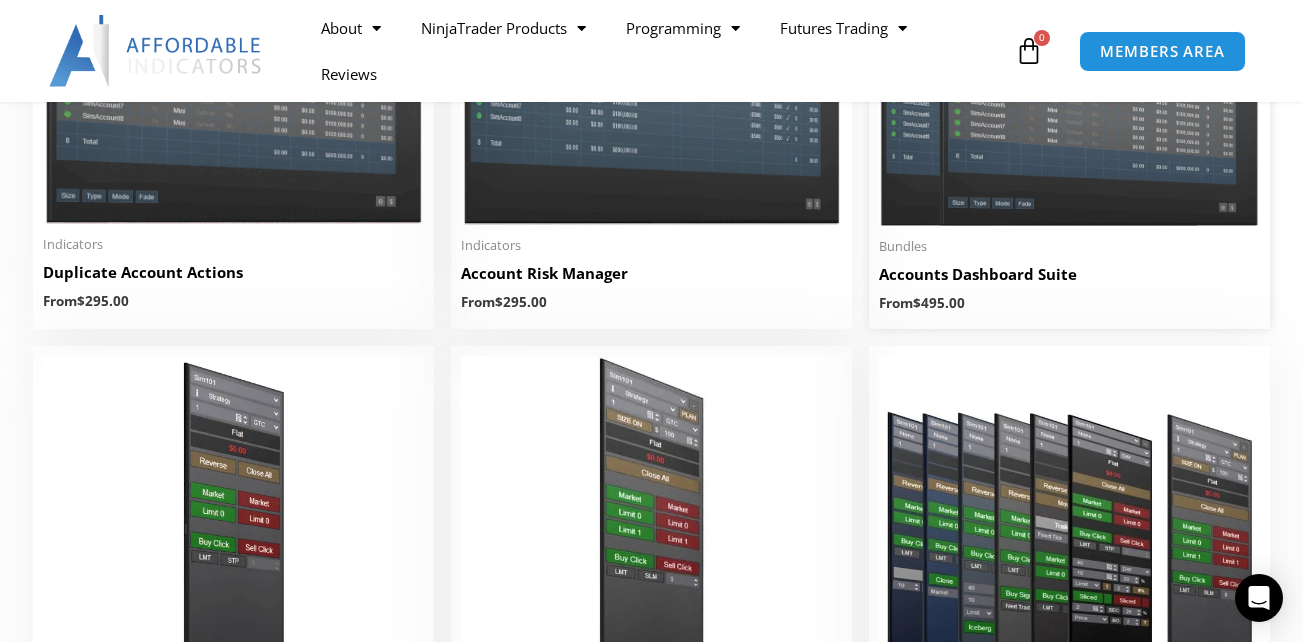 click on "Accounts Dashboard Suite" at bounding box center [1069, 274] 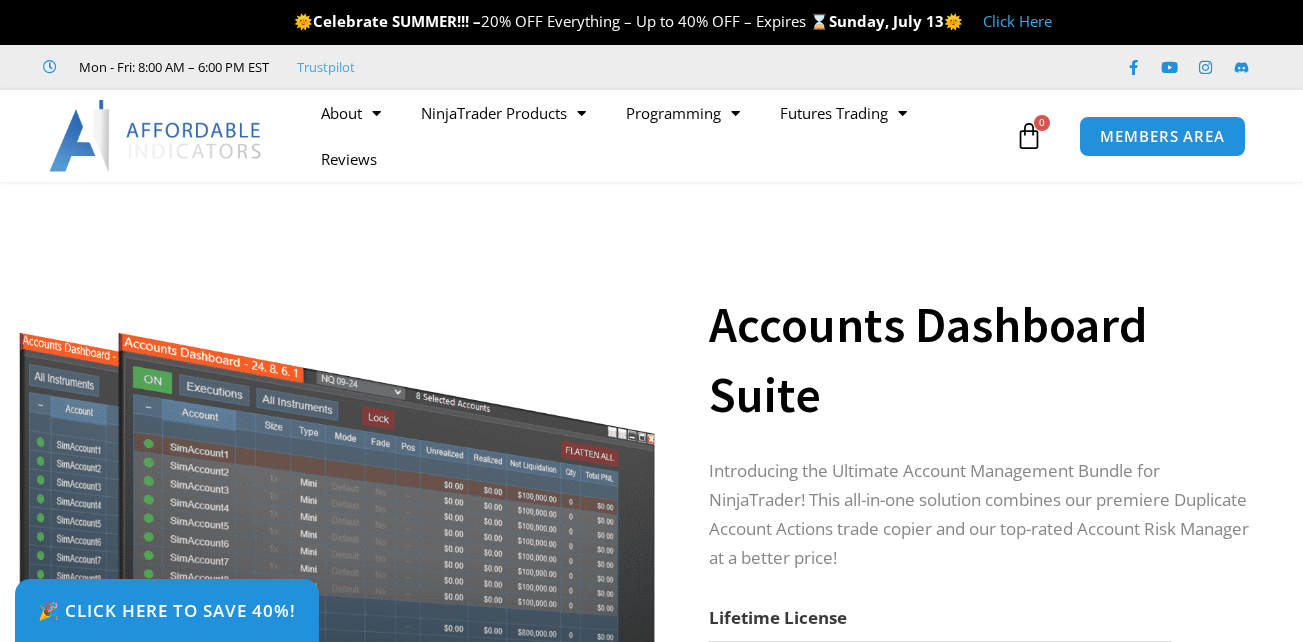 scroll, scrollTop: 0, scrollLeft: 0, axis: both 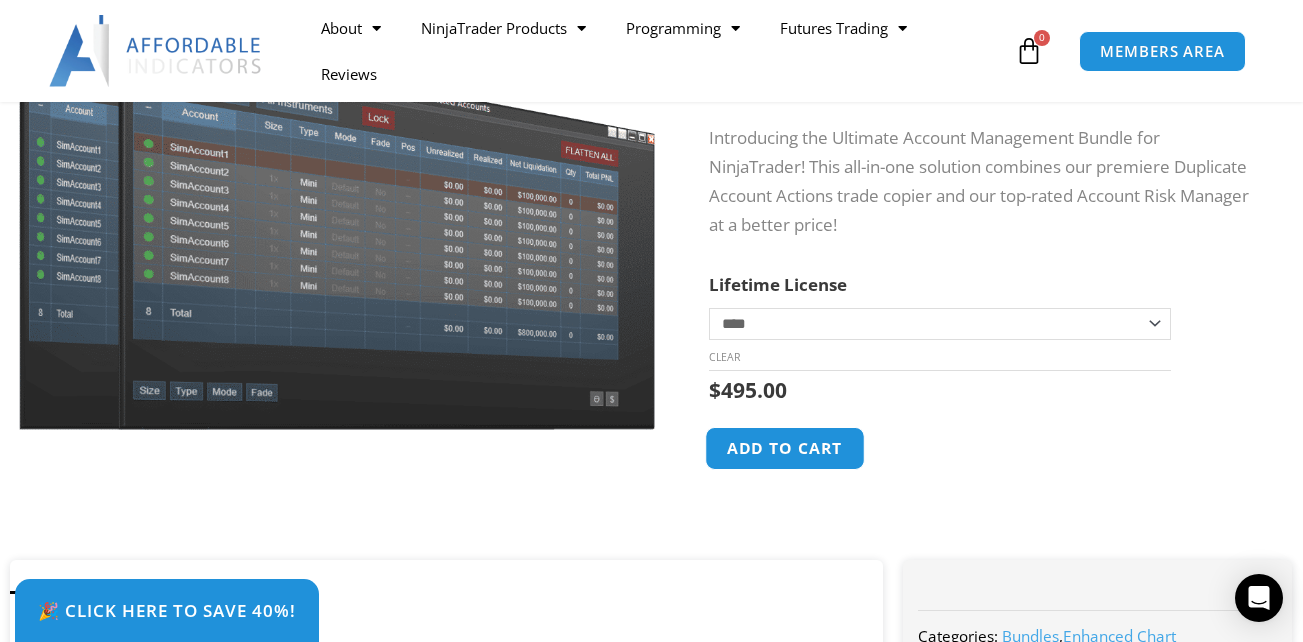 click on "Add to cart" 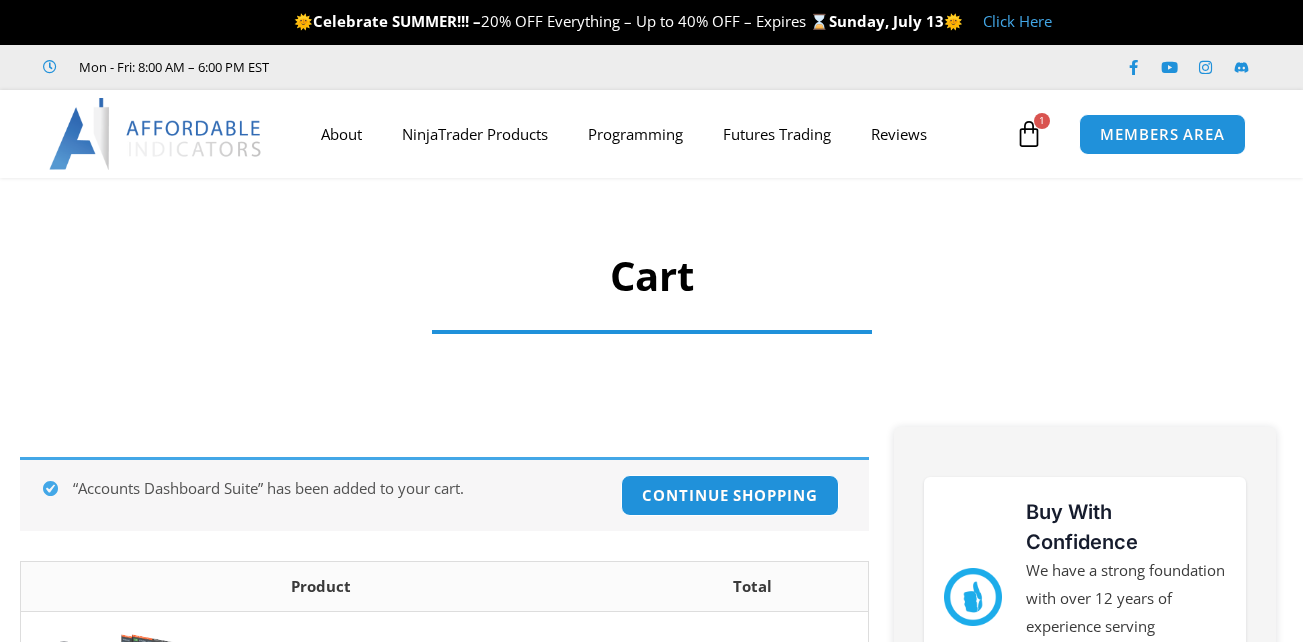 scroll, scrollTop: 0, scrollLeft: 0, axis: both 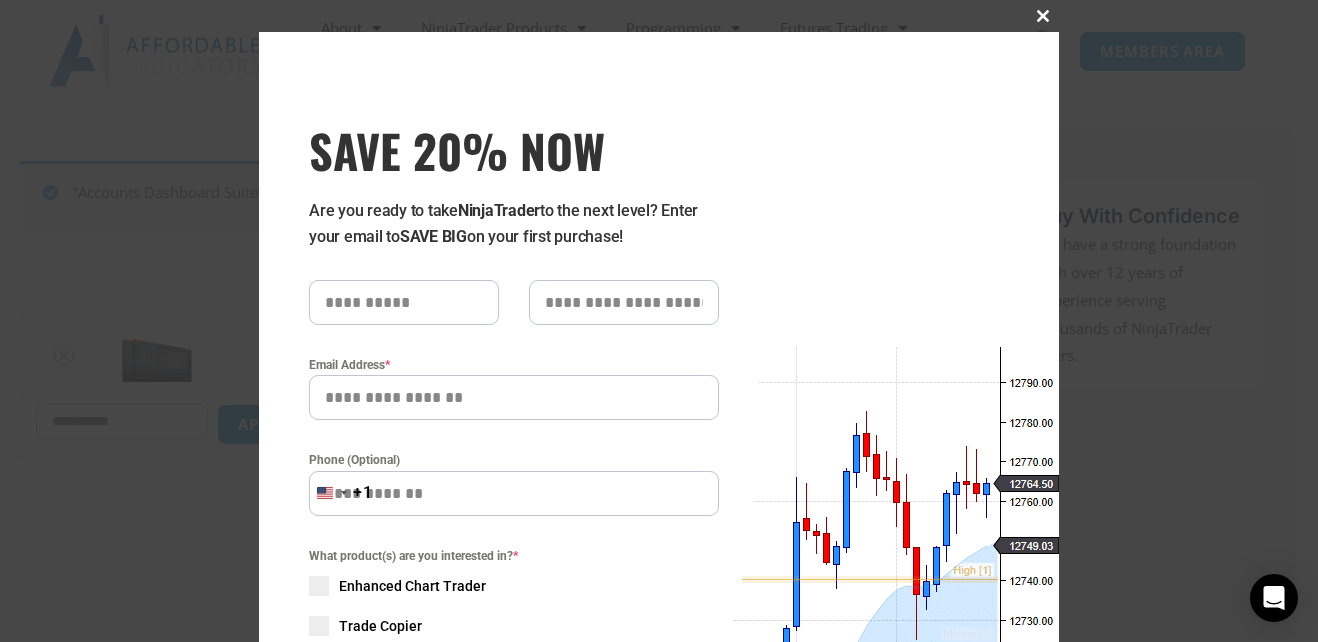 click at bounding box center [1043, 16] 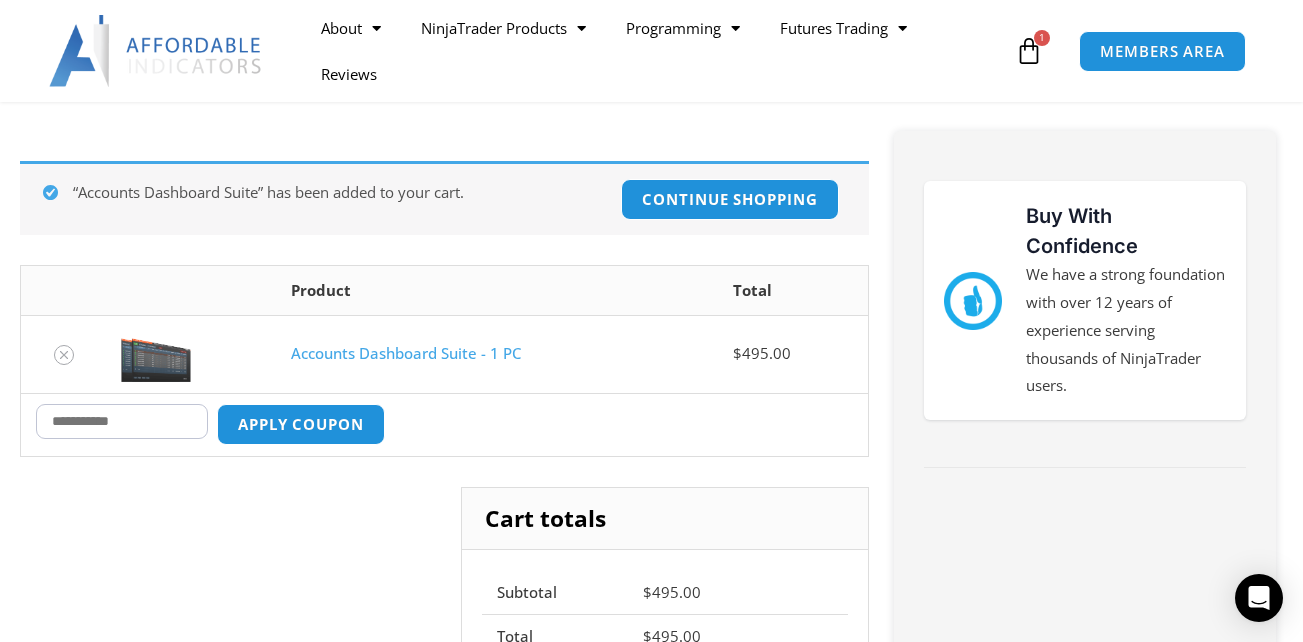 click on "Coupon:" at bounding box center [122, 421] 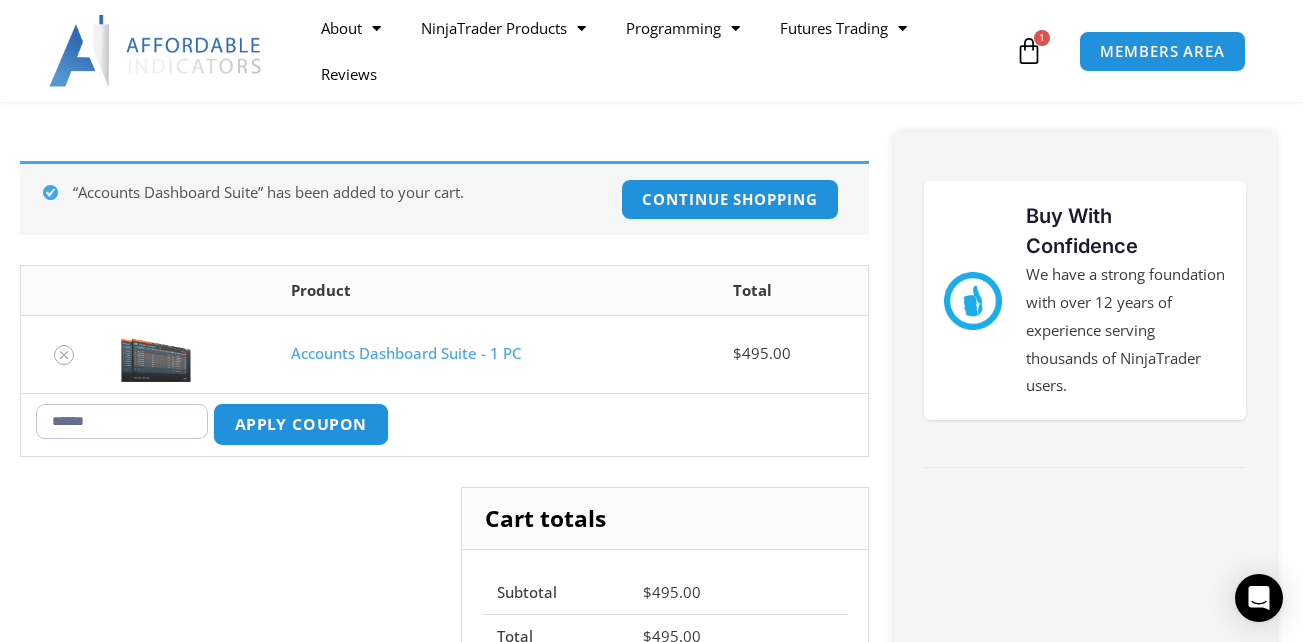 type on "******" 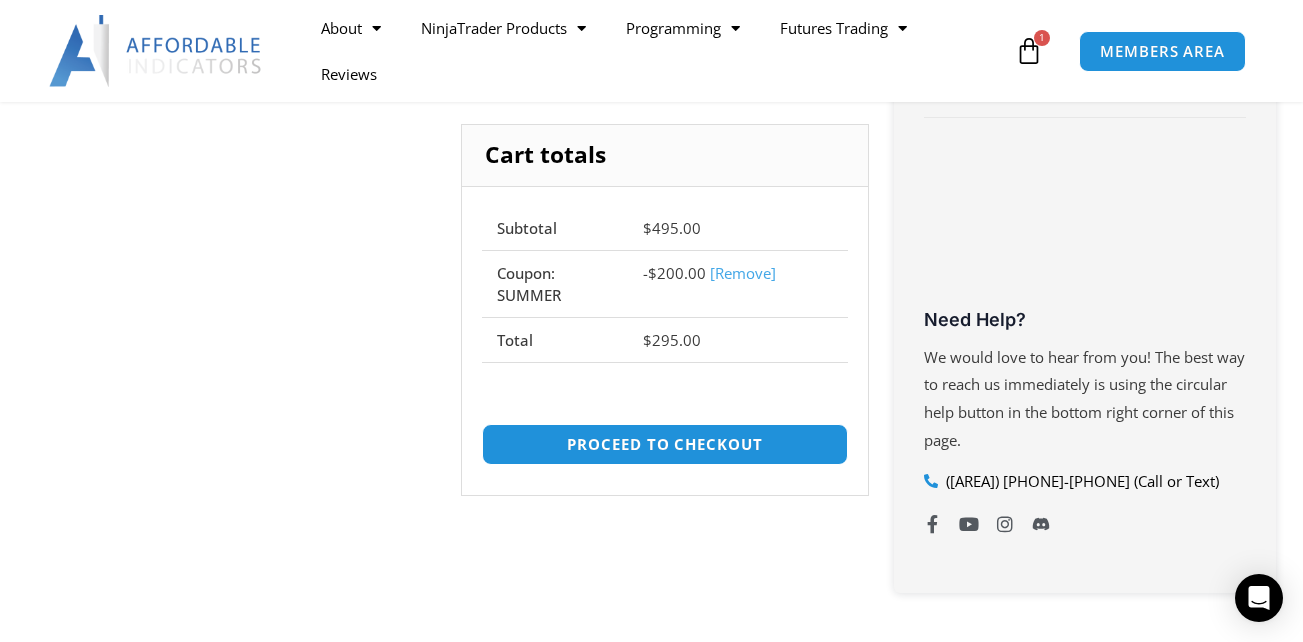scroll, scrollTop: 661, scrollLeft: 0, axis: vertical 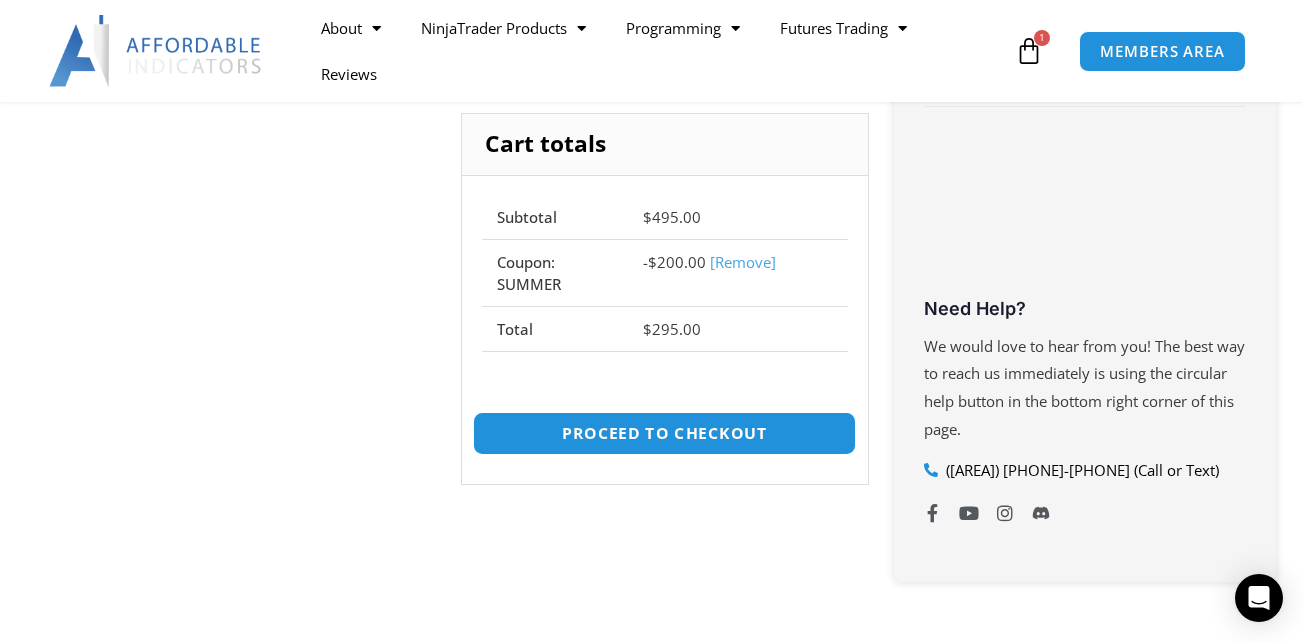 click on "Proceed to checkout" at bounding box center (665, 433) 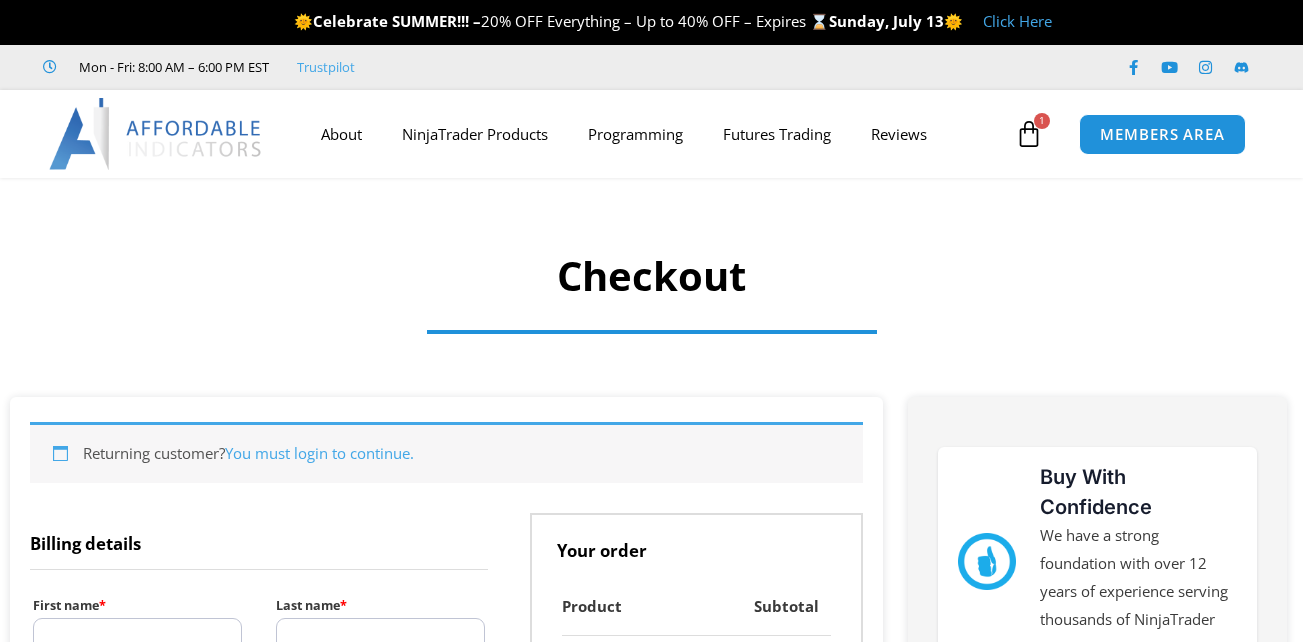 scroll, scrollTop: 0, scrollLeft: 0, axis: both 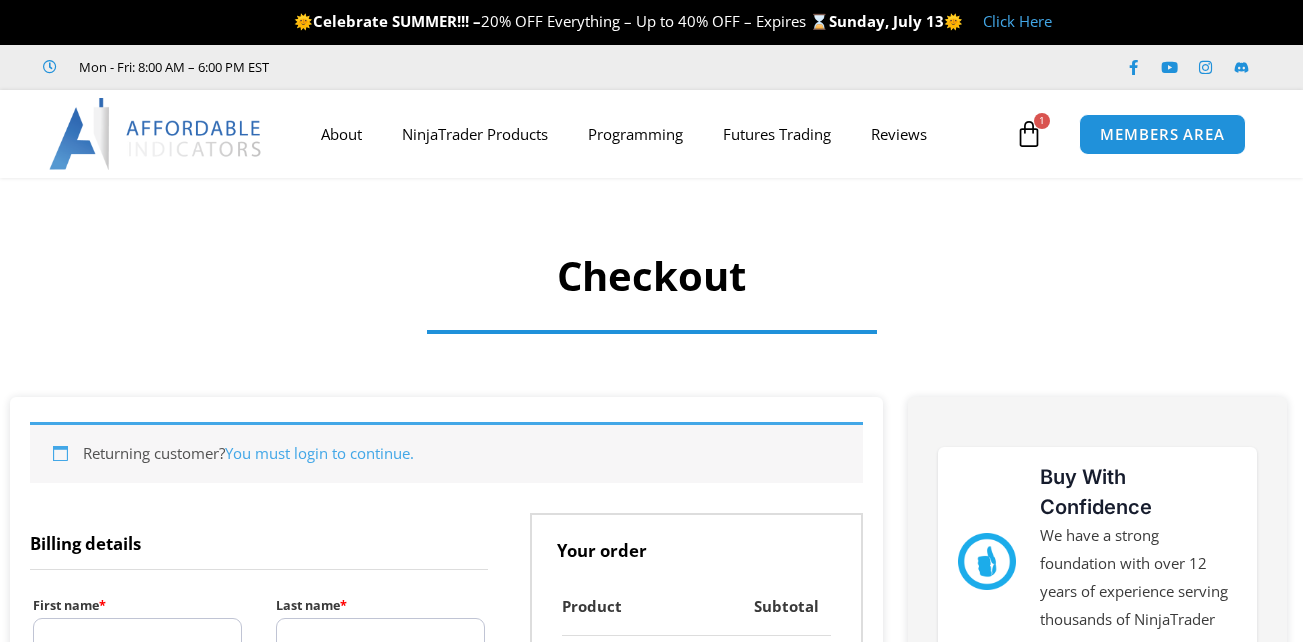 select on "**" 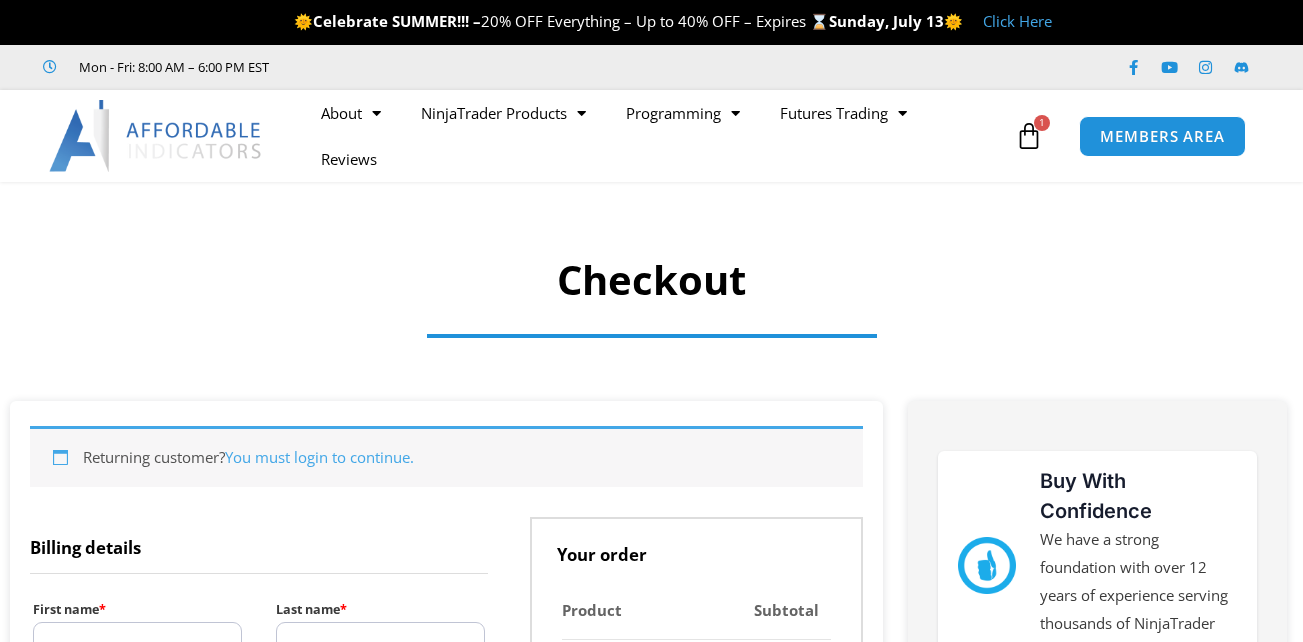 scroll, scrollTop: 0, scrollLeft: 0, axis: both 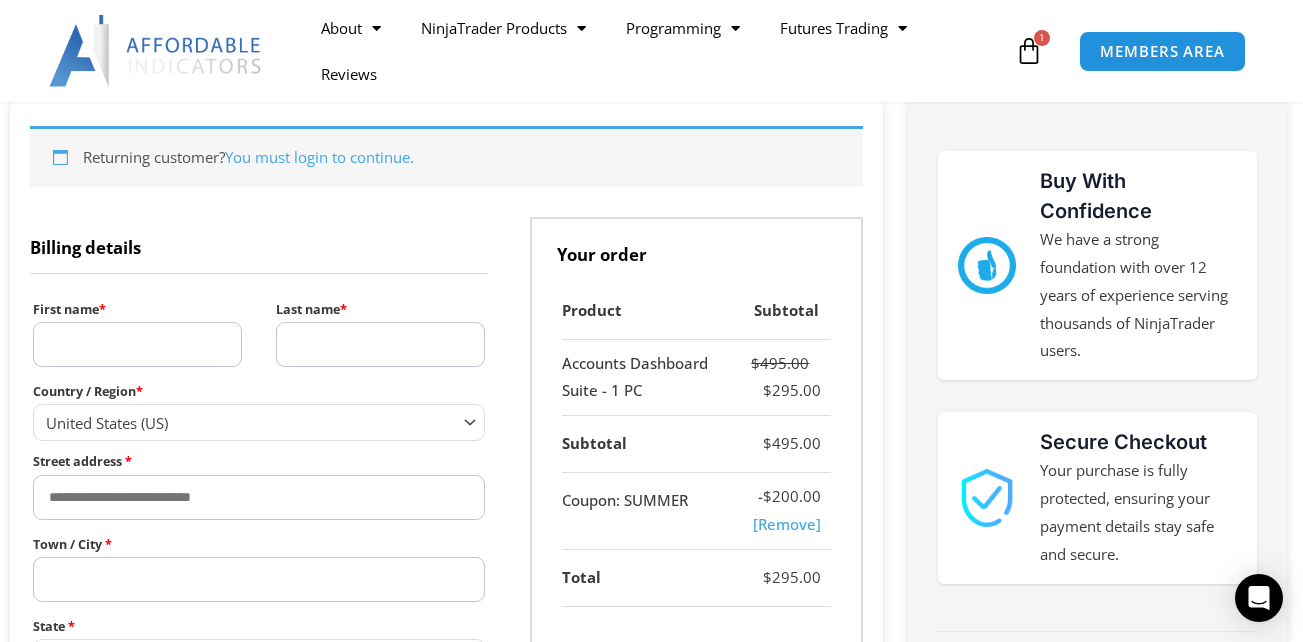click on "First name  *" at bounding box center (137, 344) 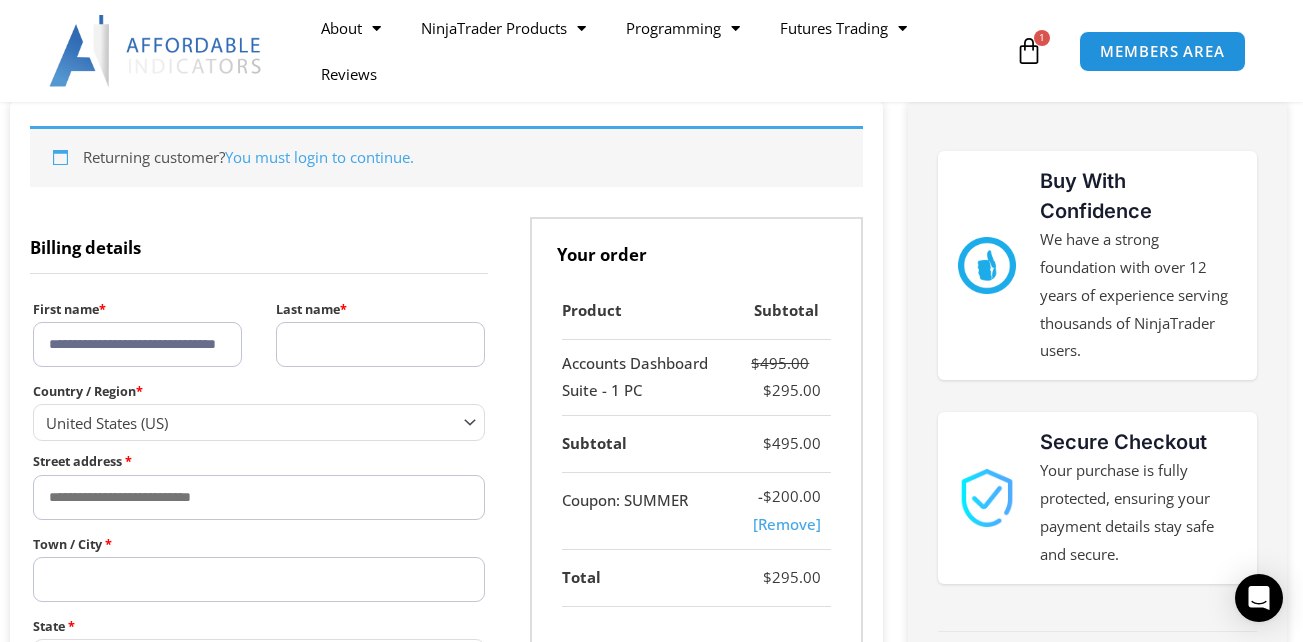 type on "**********" 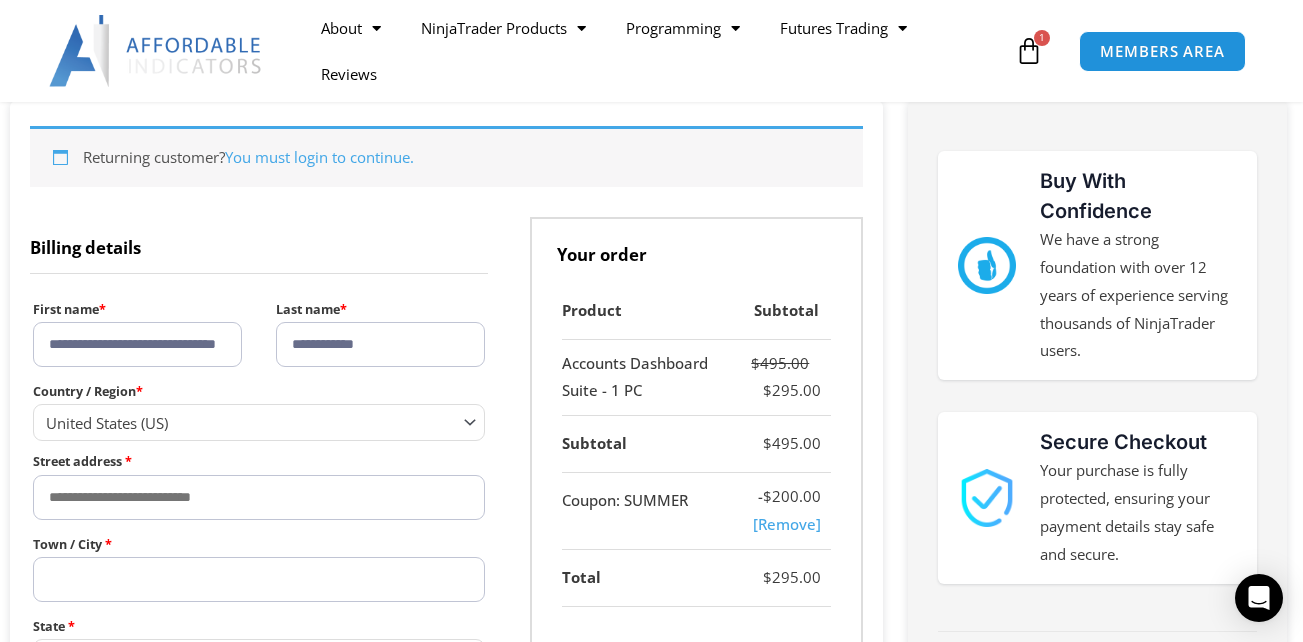 type on "**********" 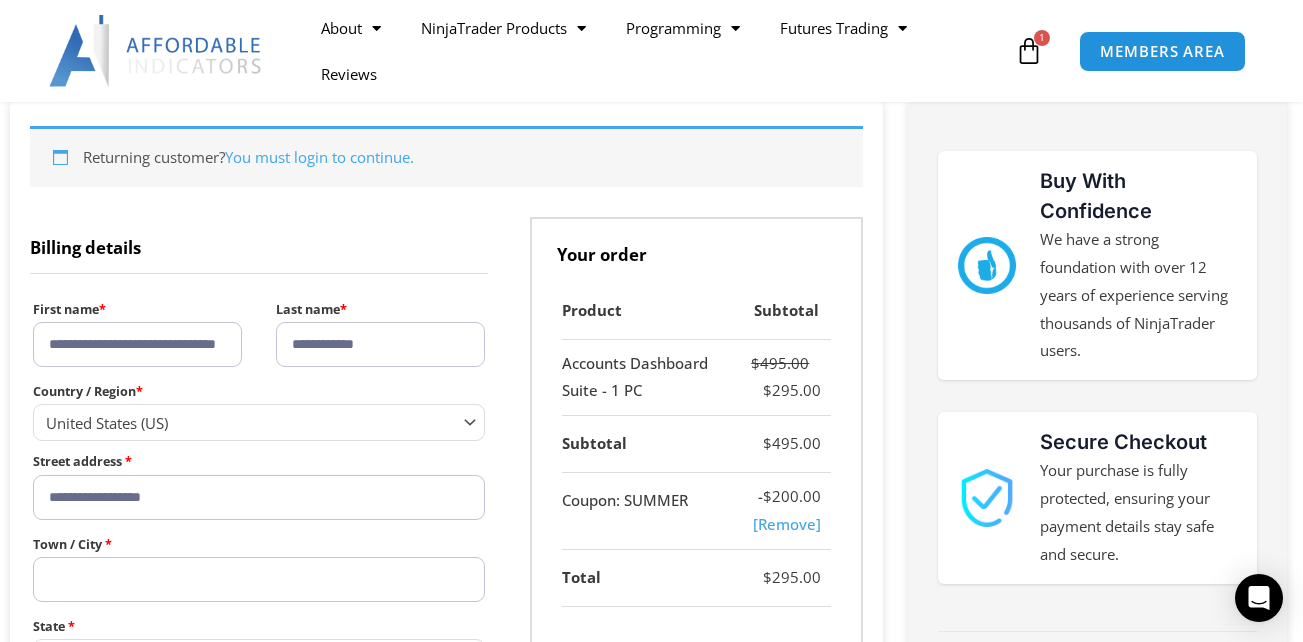 type on "******" 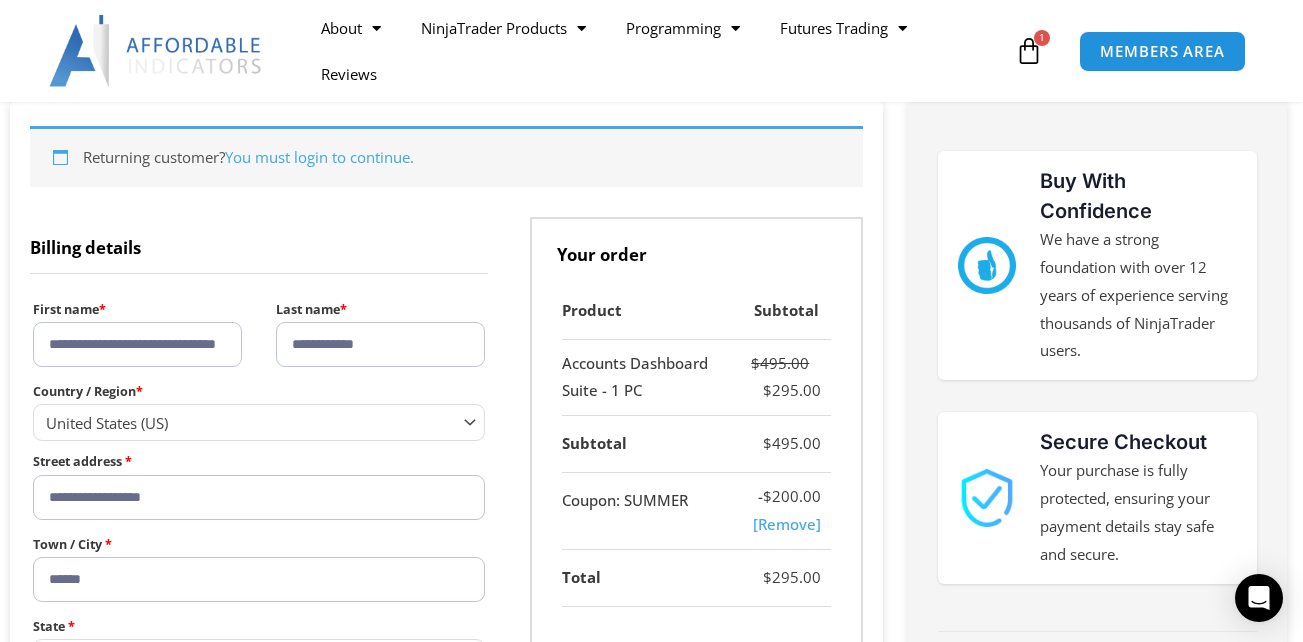 type on "*****" 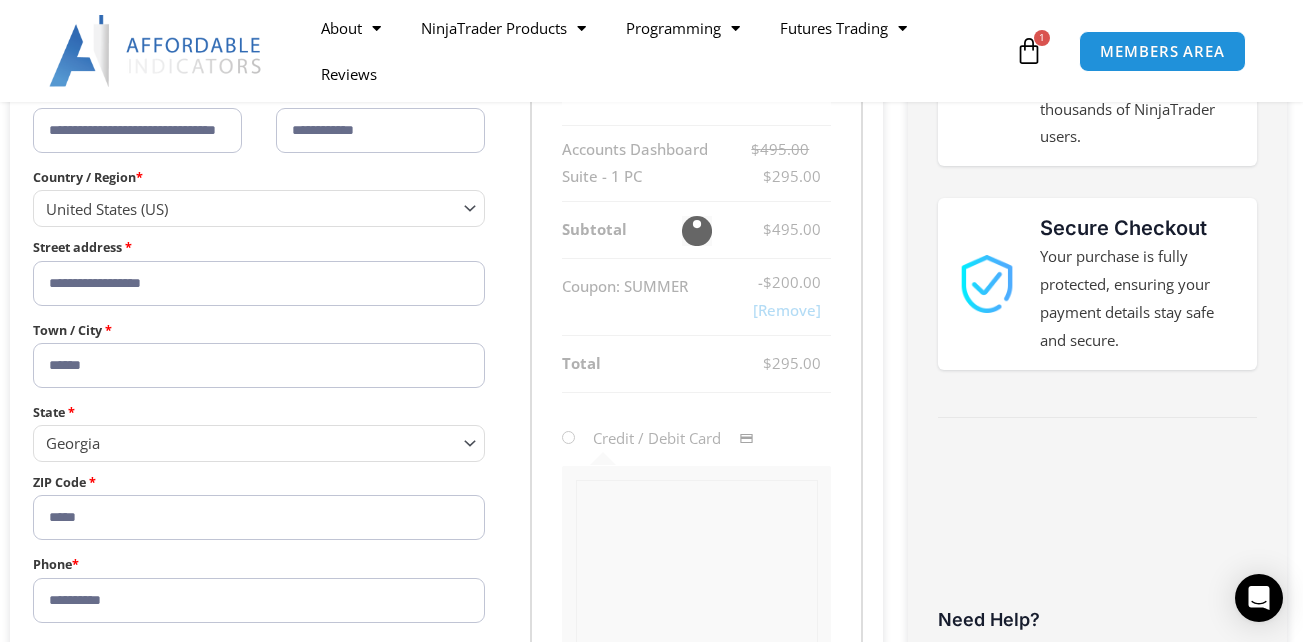 scroll, scrollTop: 534, scrollLeft: 0, axis: vertical 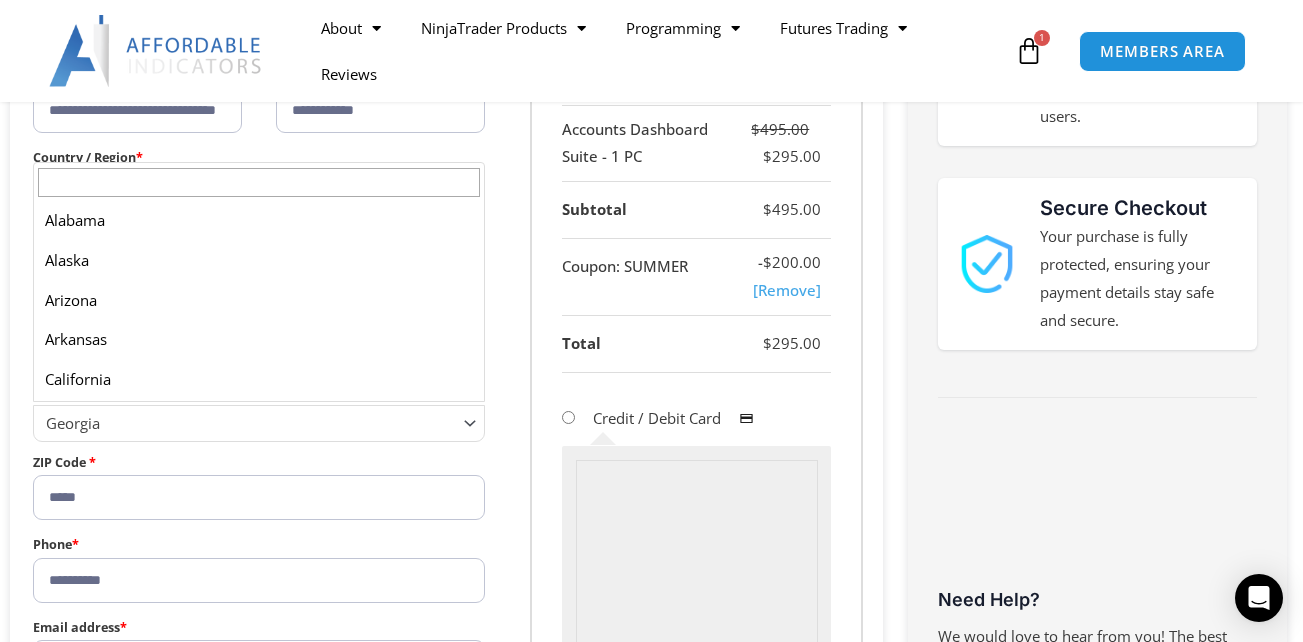 click at bounding box center (472, 422) 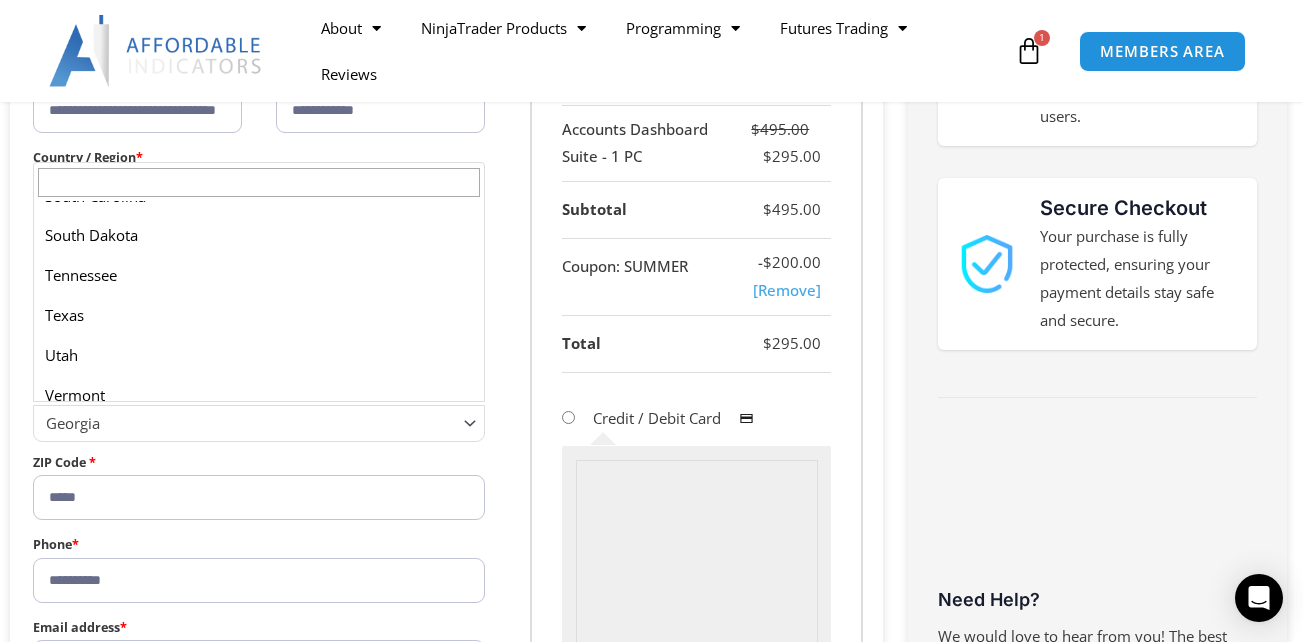 scroll, scrollTop: 1619, scrollLeft: 0, axis: vertical 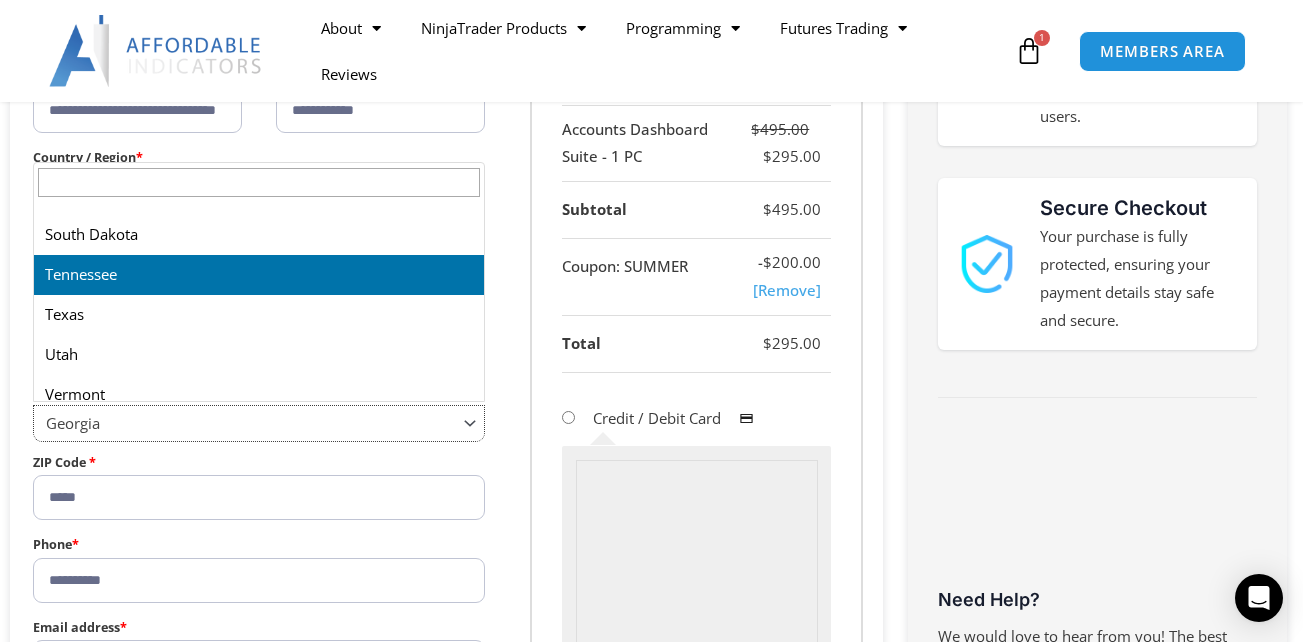 select on "**" 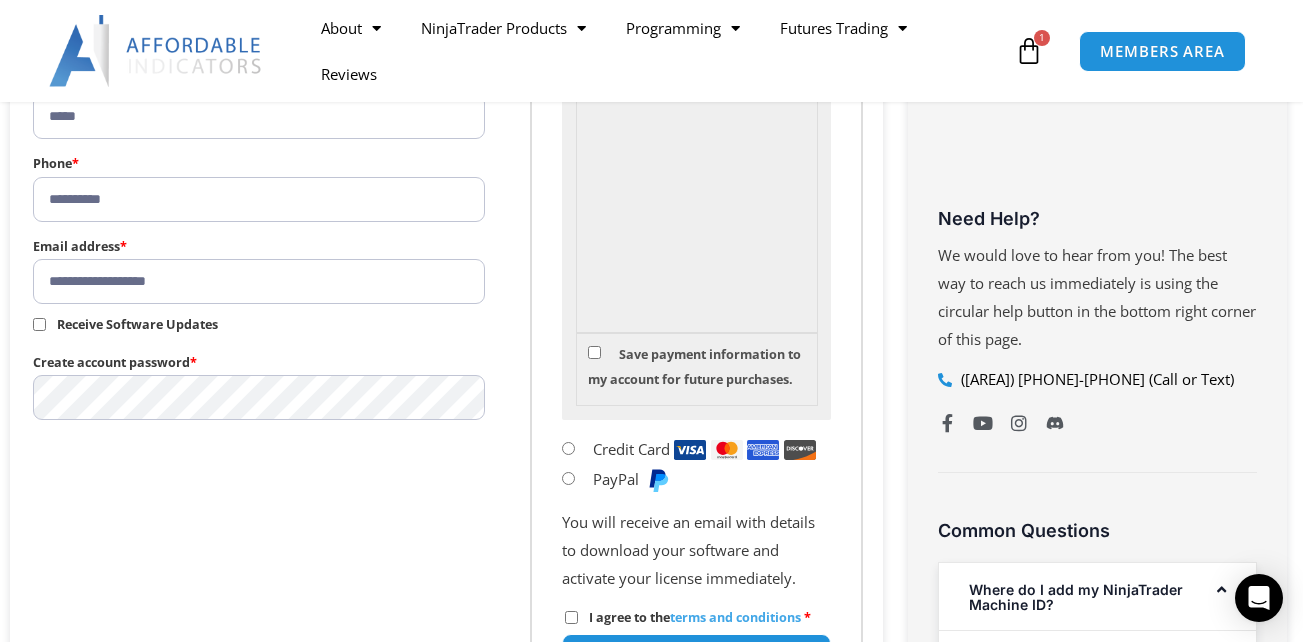 scroll, scrollTop: 934, scrollLeft: 0, axis: vertical 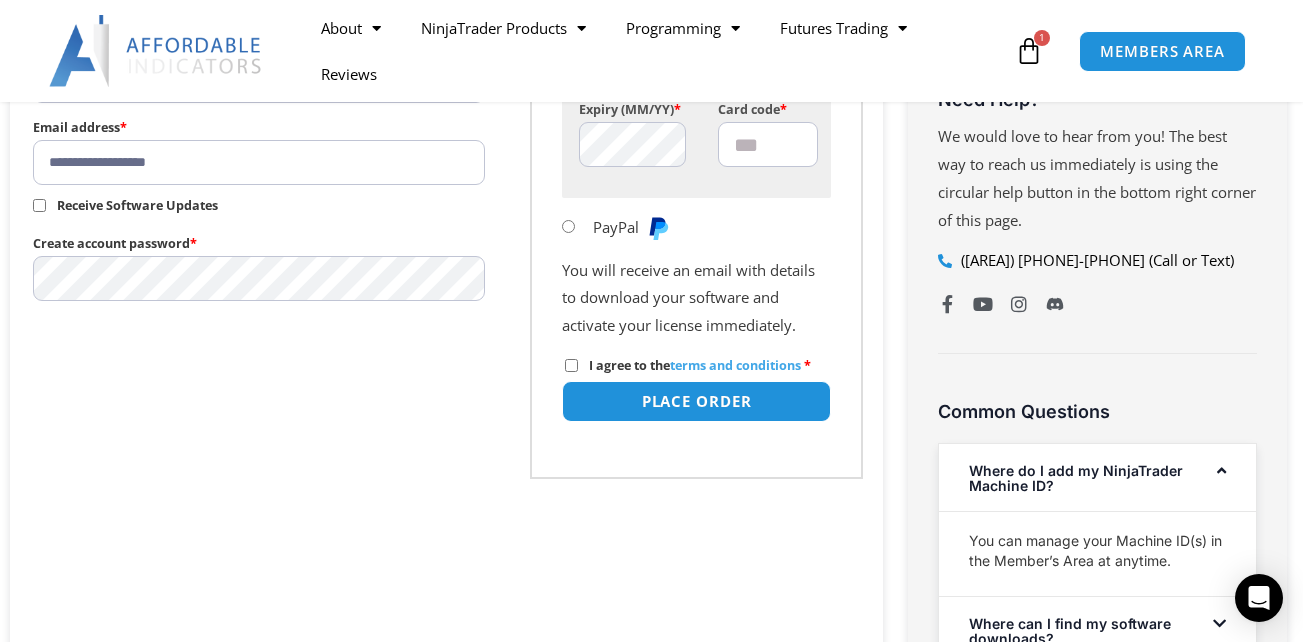 click on "I agree to the  terms and conditions   *" at bounding box center [696, 365] 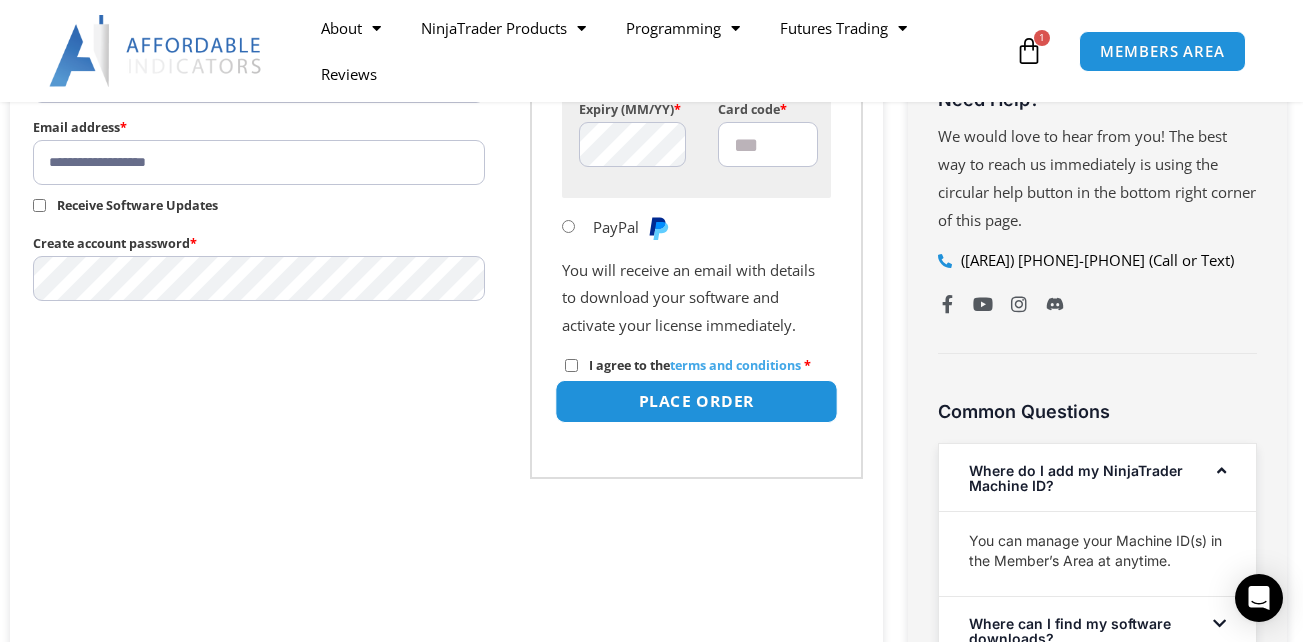 click on "Place order" at bounding box center (696, 401) 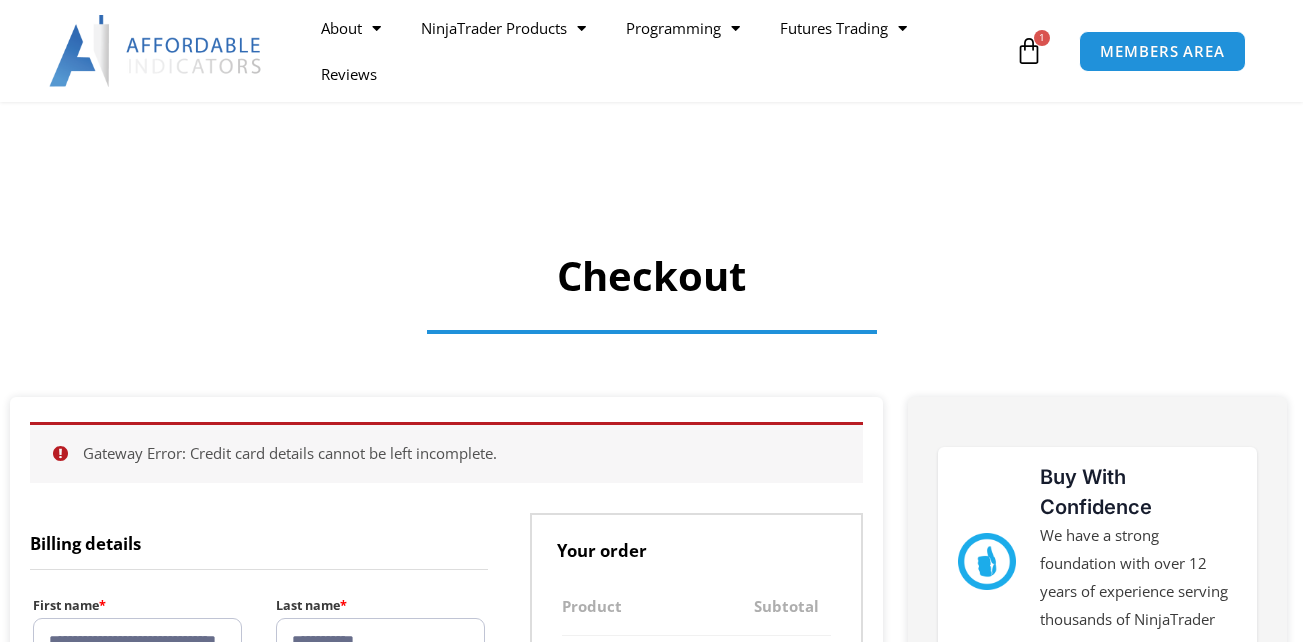 select on "**" 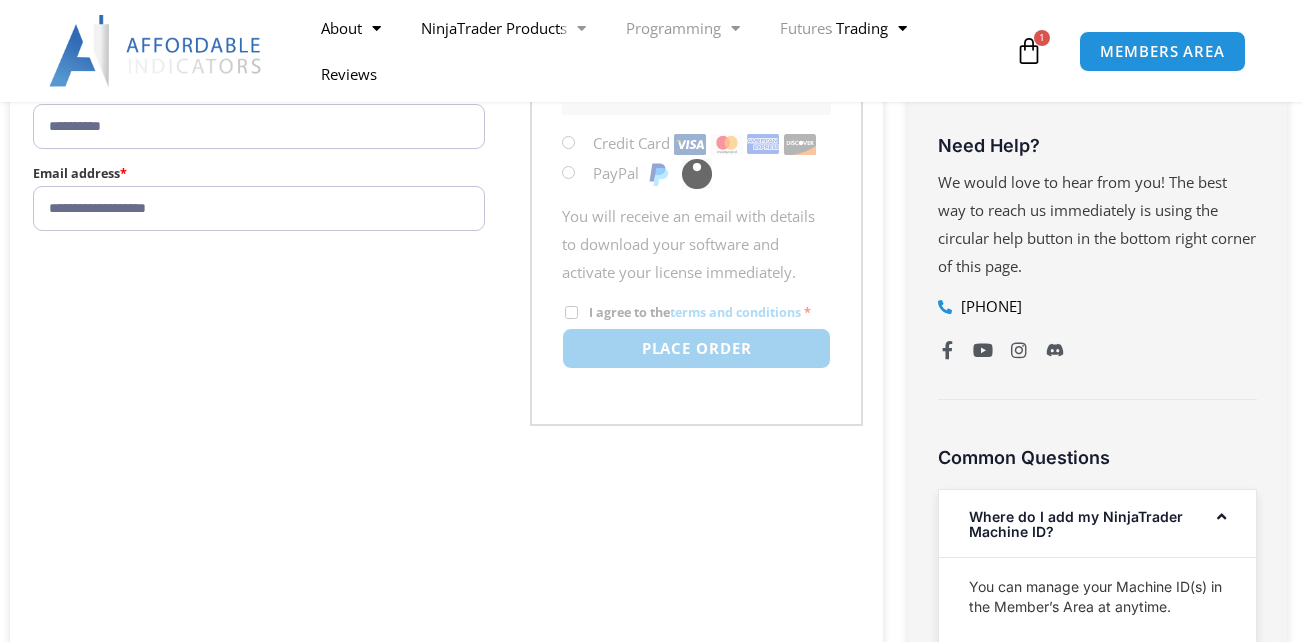 scroll, scrollTop: 0, scrollLeft: 0, axis: both 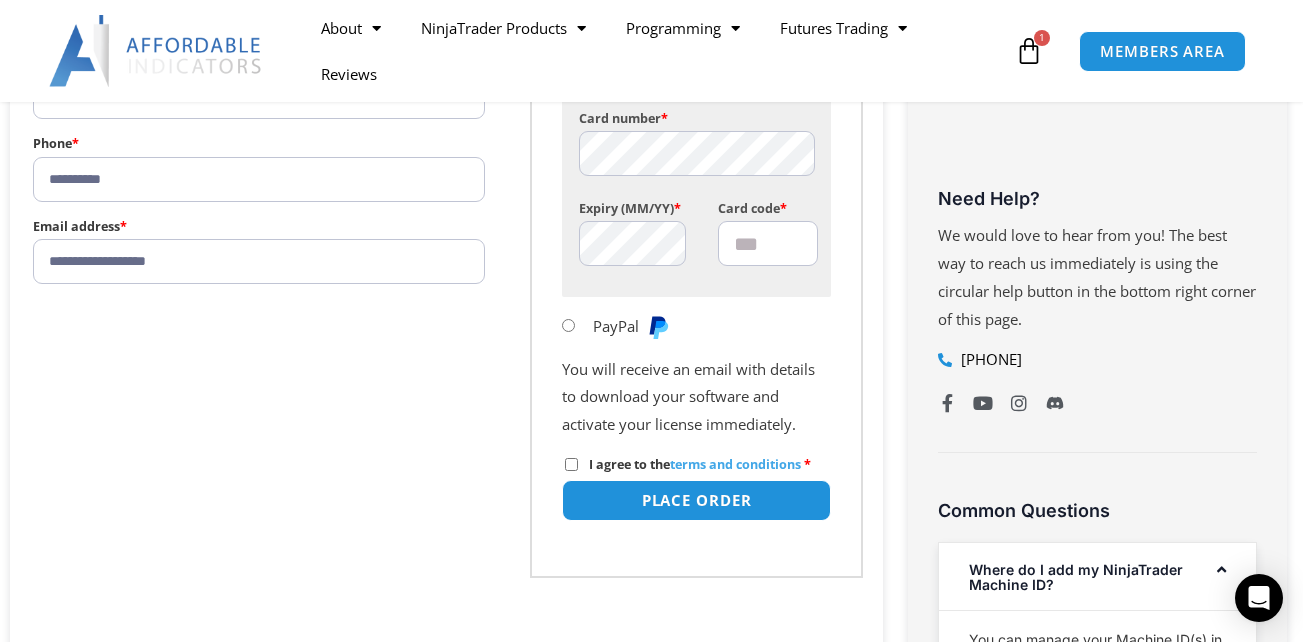 click on "Card code  *" at bounding box center [768, 243] 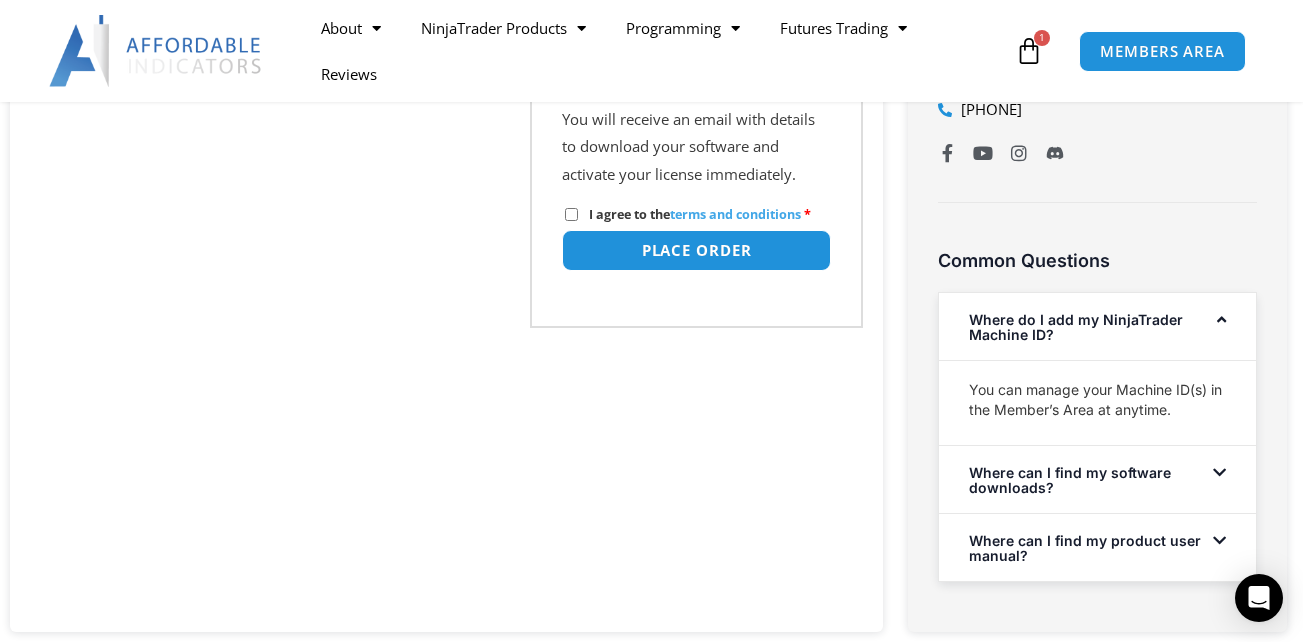 scroll, scrollTop: 1231, scrollLeft: 0, axis: vertical 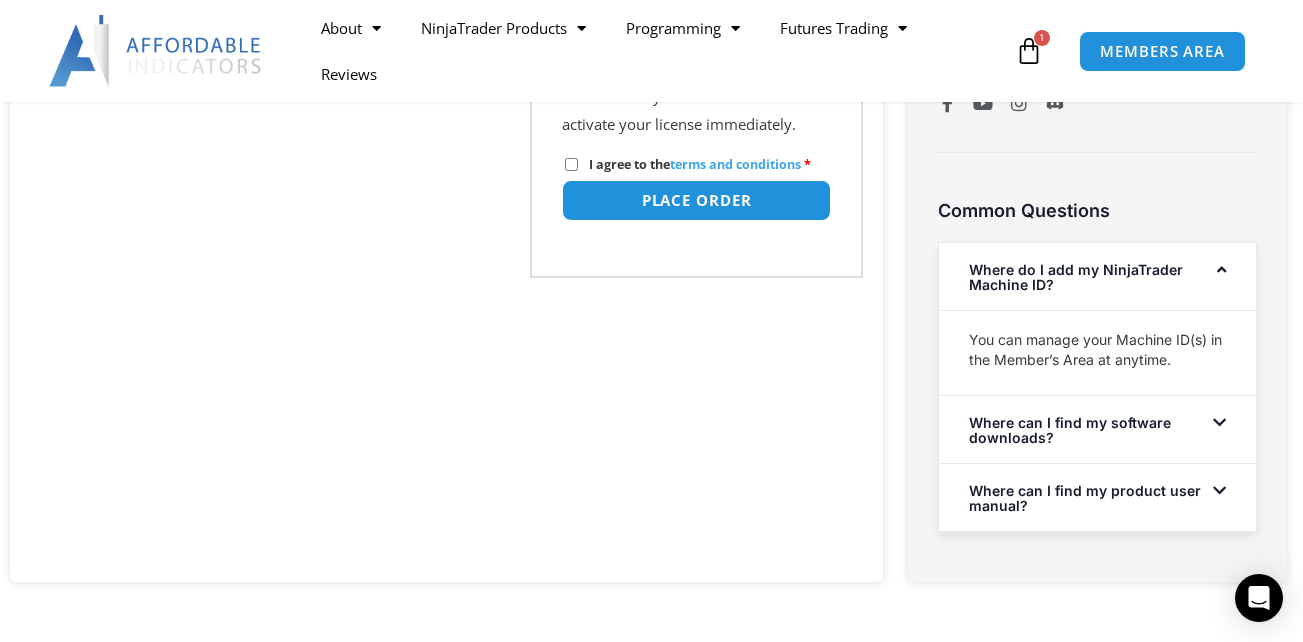 type on "***" 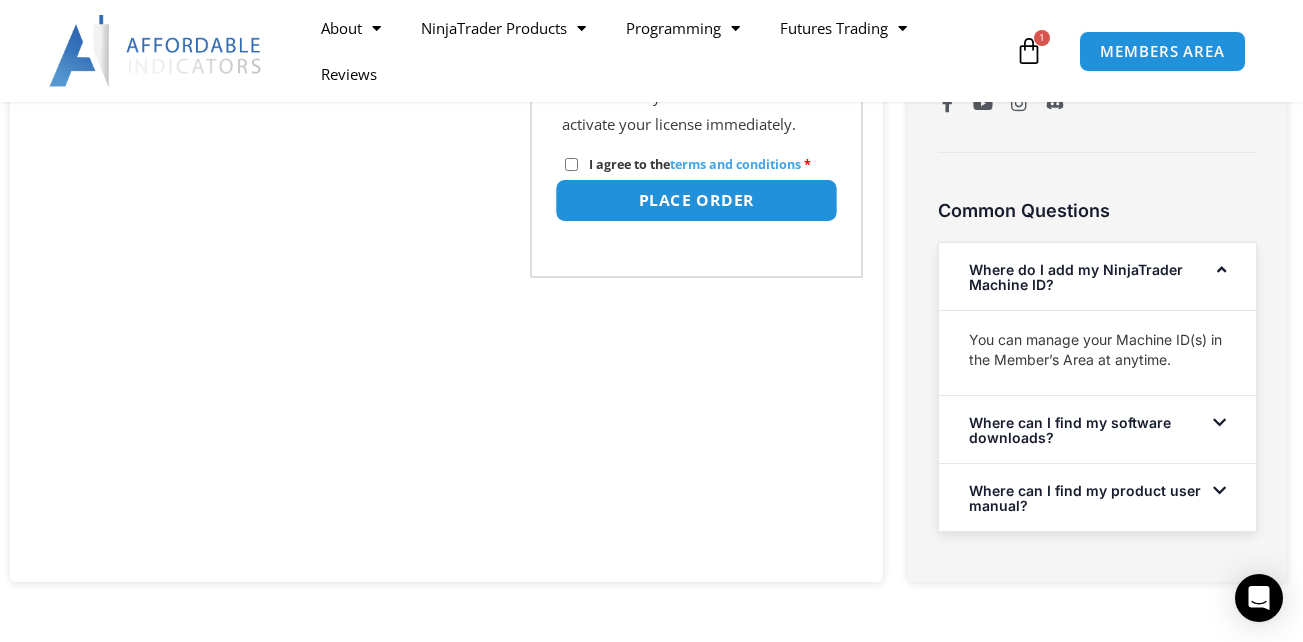 click on "Place order" at bounding box center (696, 200) 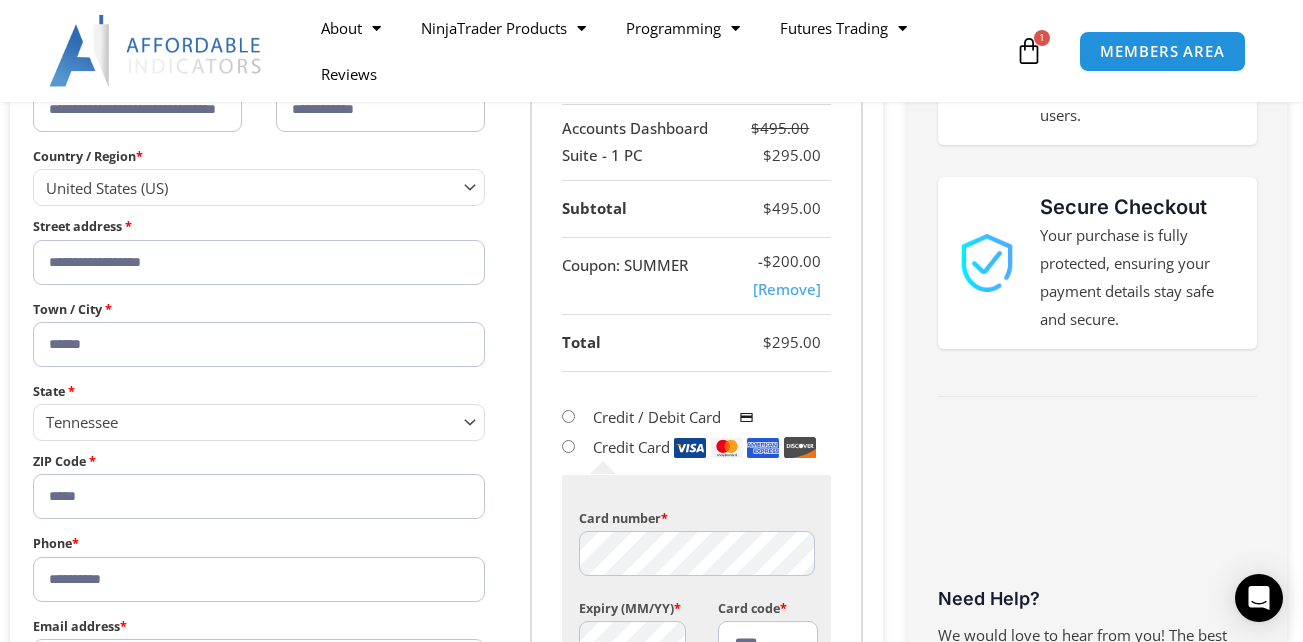 scroll, scrollTop: 500, scrollLeft: 0, axis: vertical 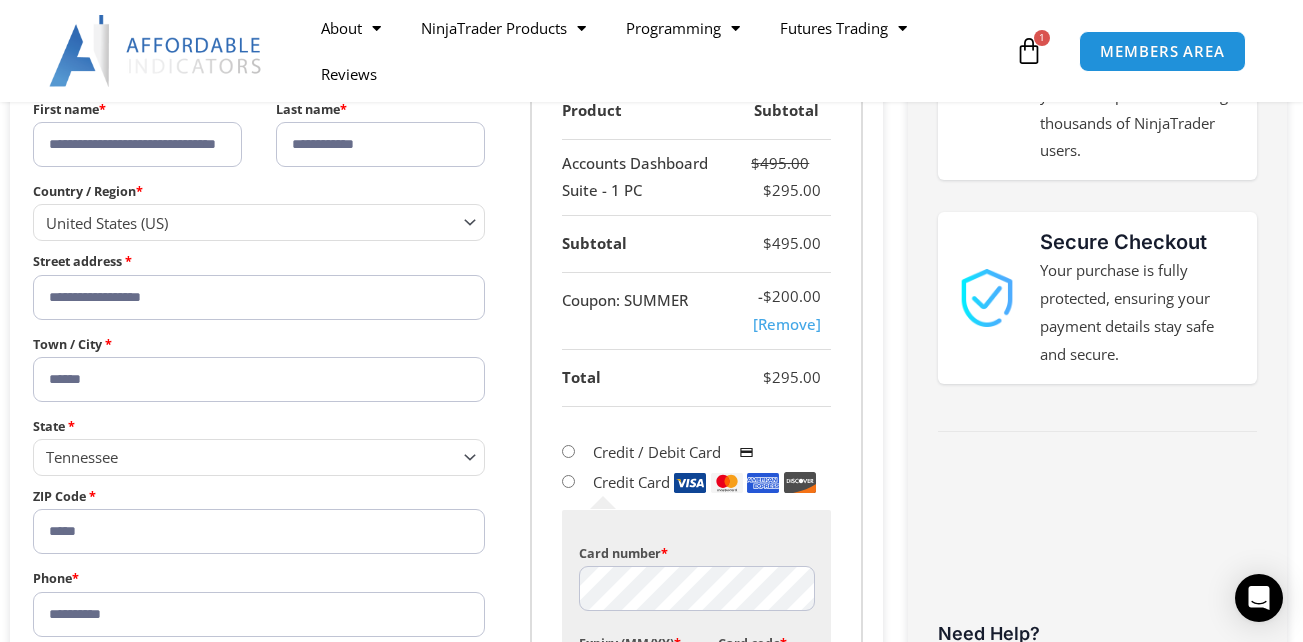 click on "**********" at bounding box center (380, 144) 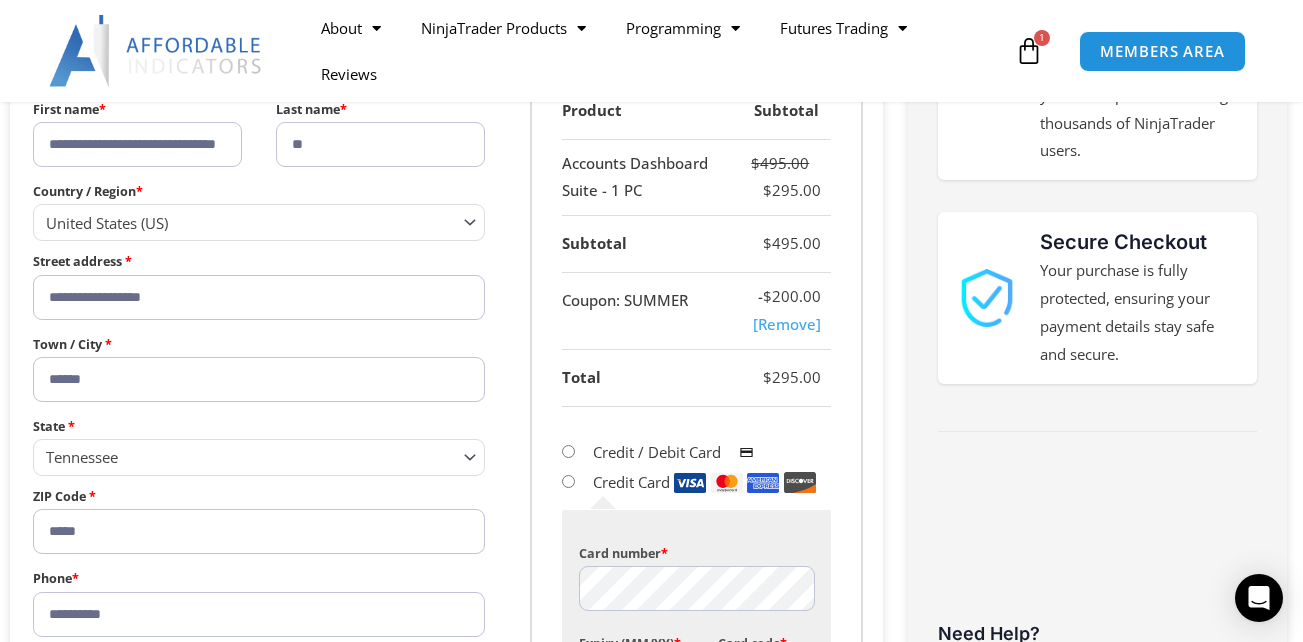 type on "*" 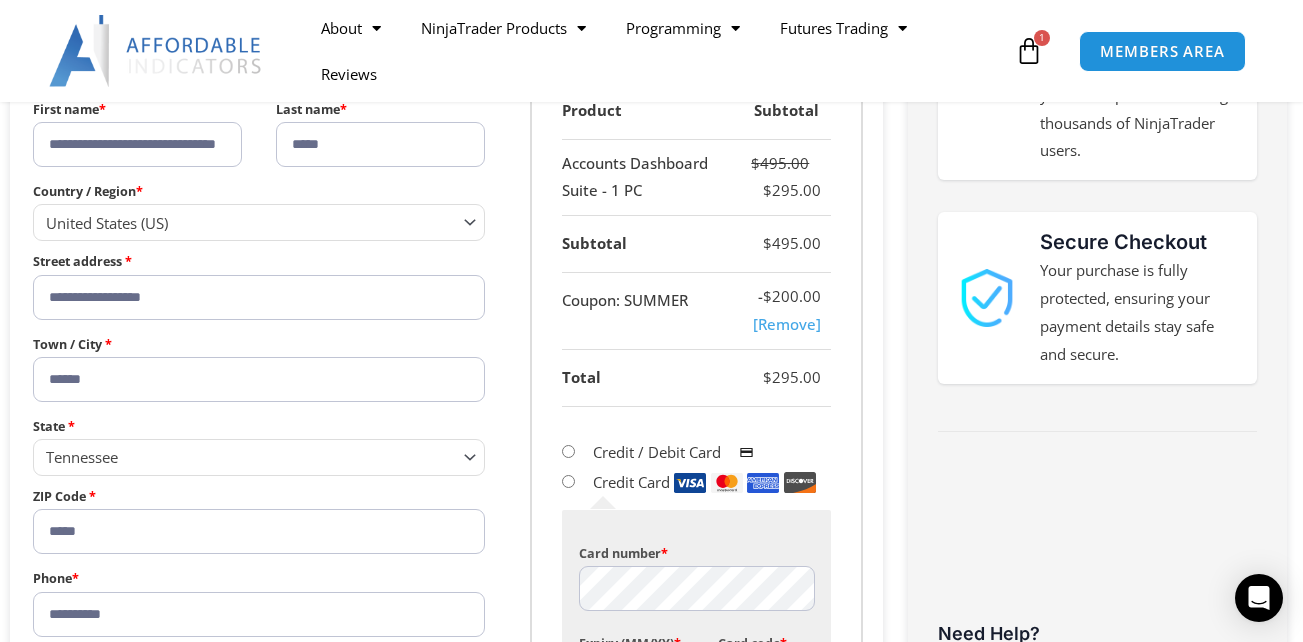 scroll, scrollTop: 0, scrollLeft: 0, axis: both 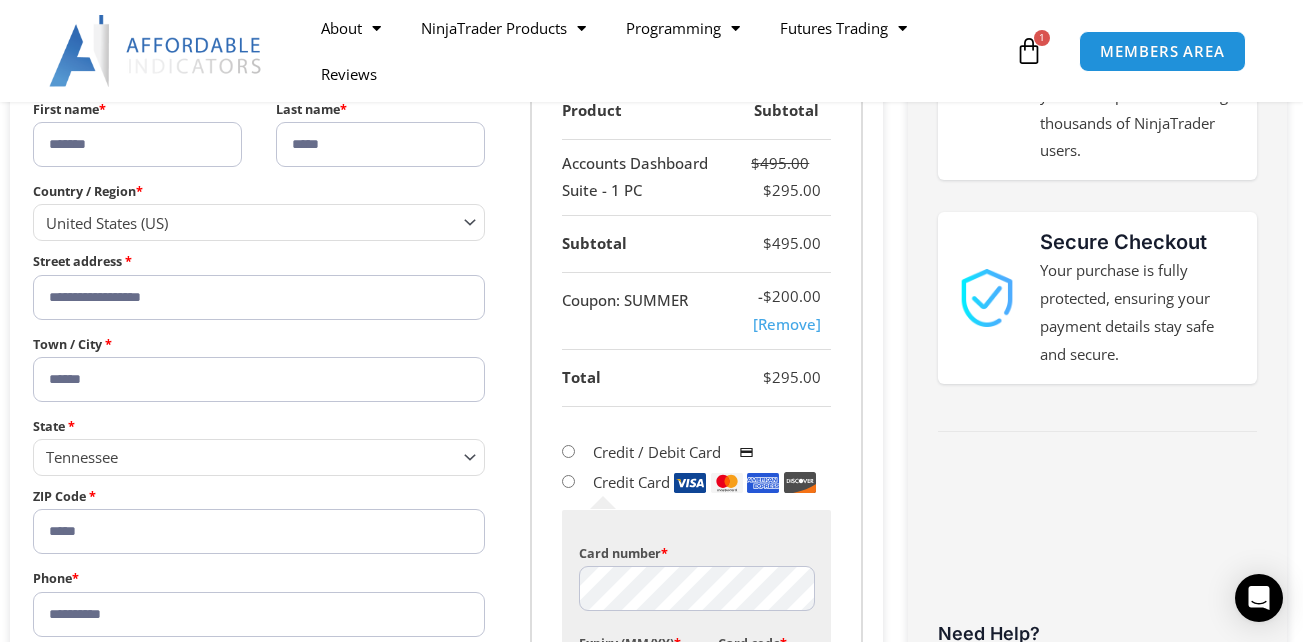 click on "*******" at bounding box center [137, 144] 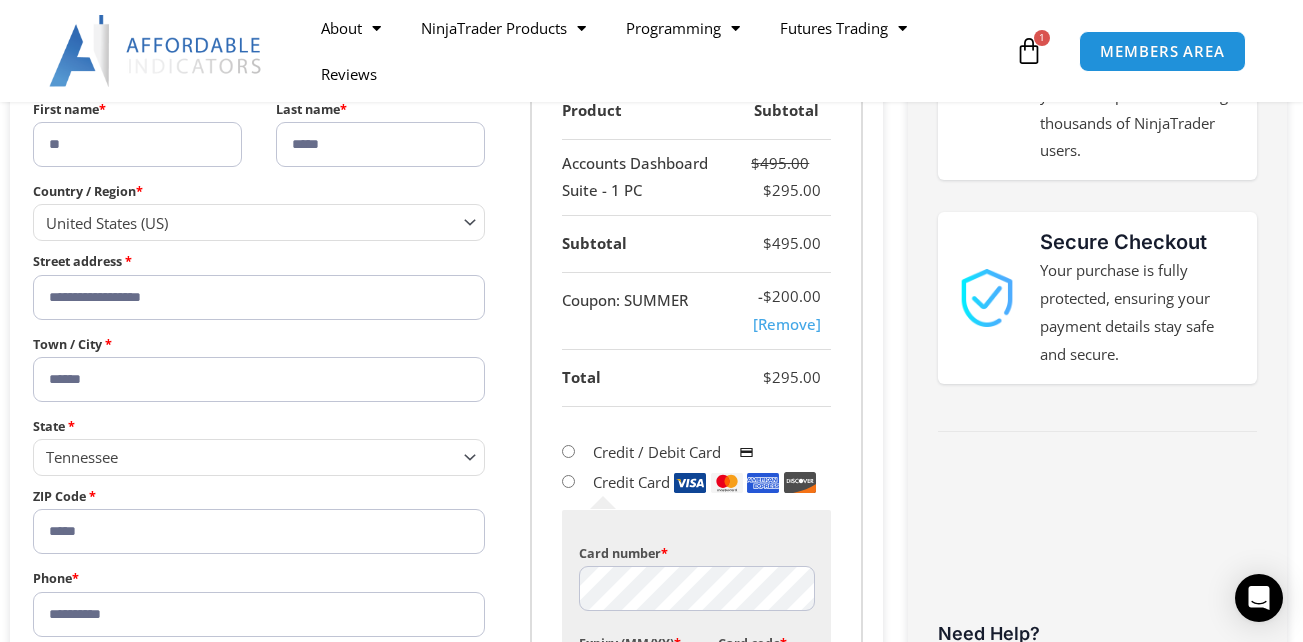 type on "*" 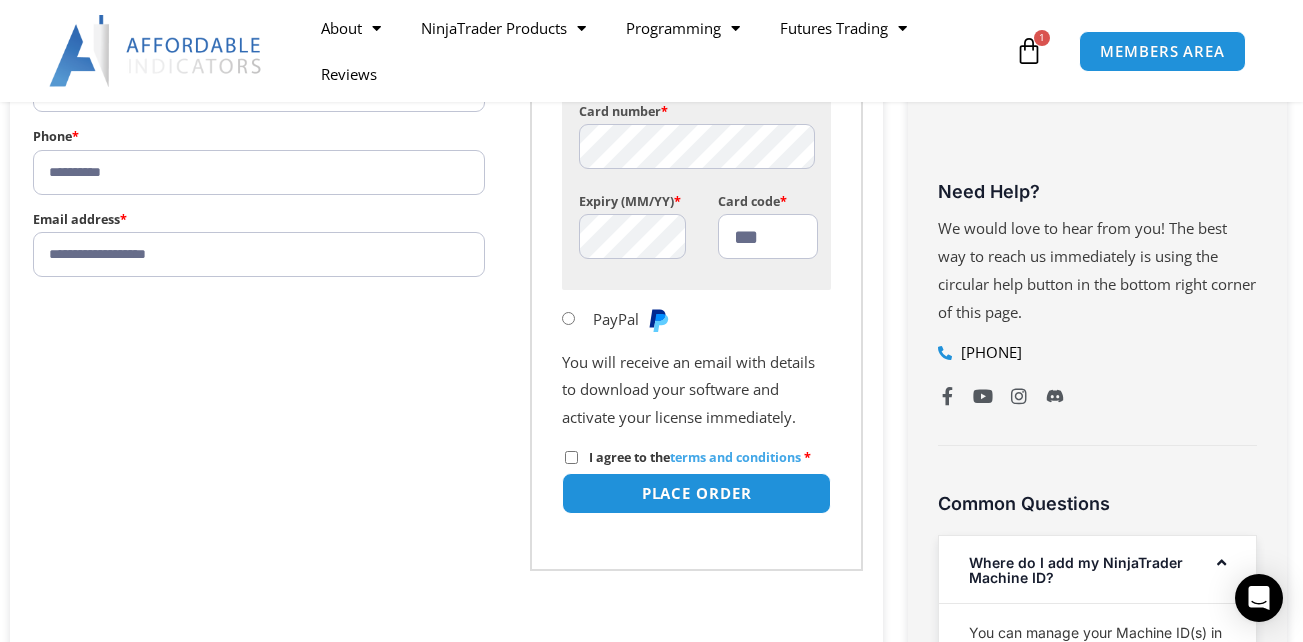 scroll, scrollTop: 1100, scrollLeft: 0, axis: vertical 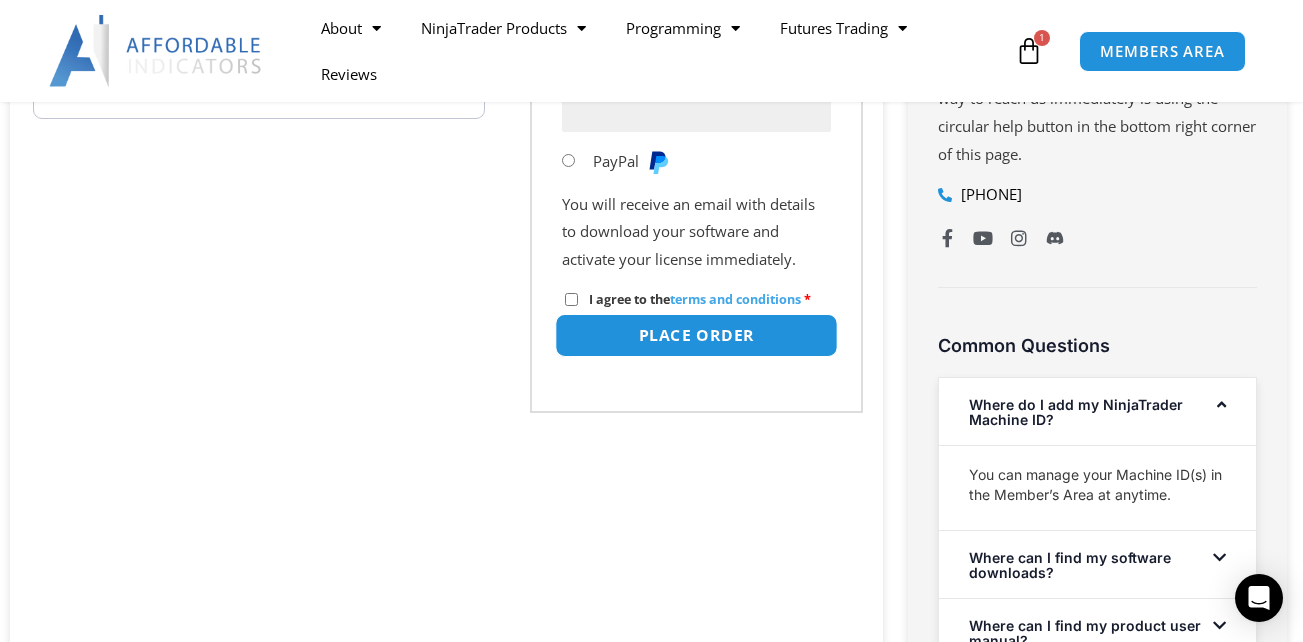 type on "******" 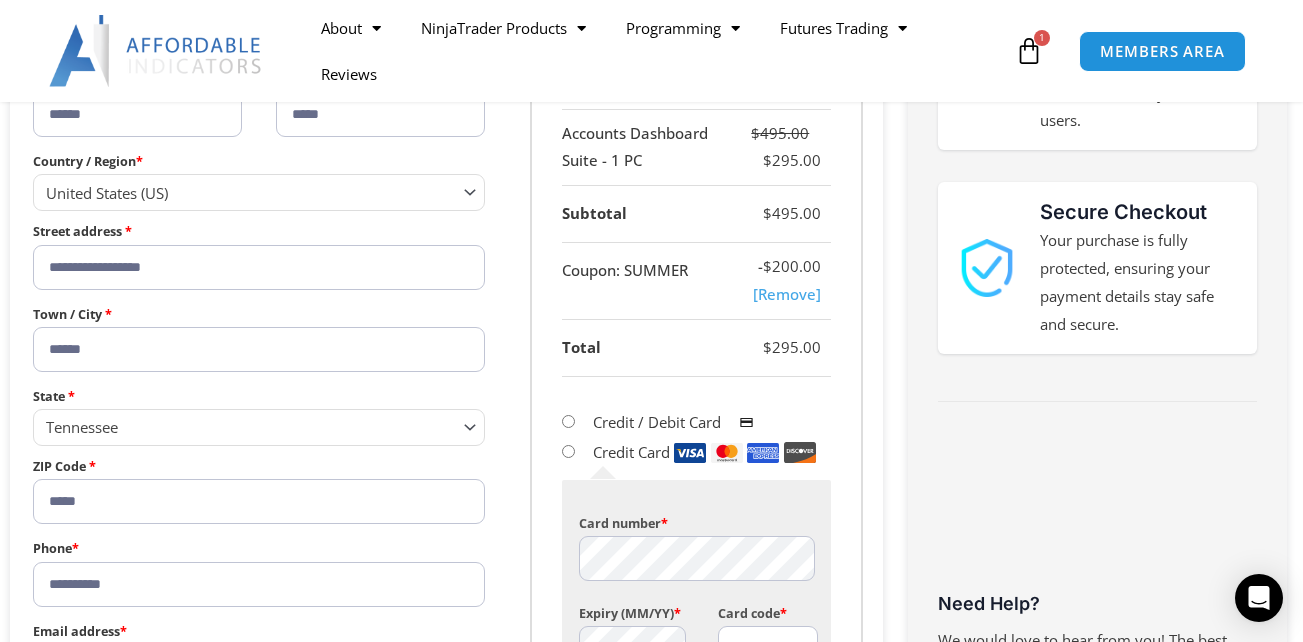 scroll, scrollTop: 726, scrollLeft: 0, axis: vertical 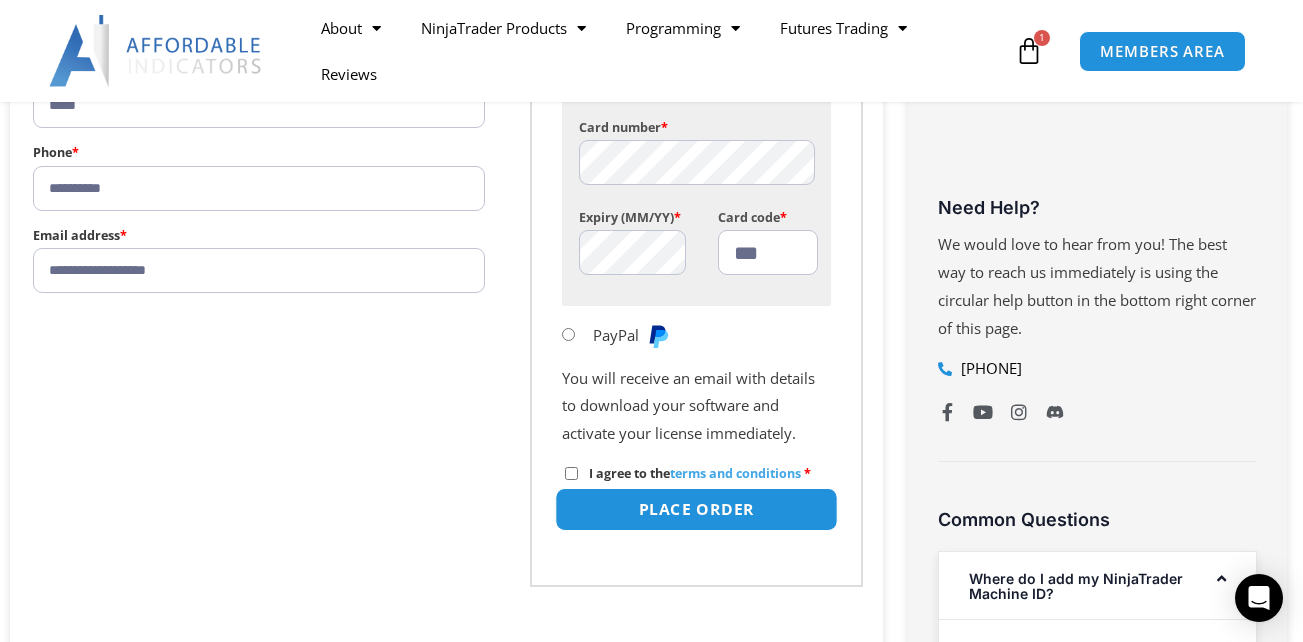 click on "Place order" at bounding box center (696, 509) 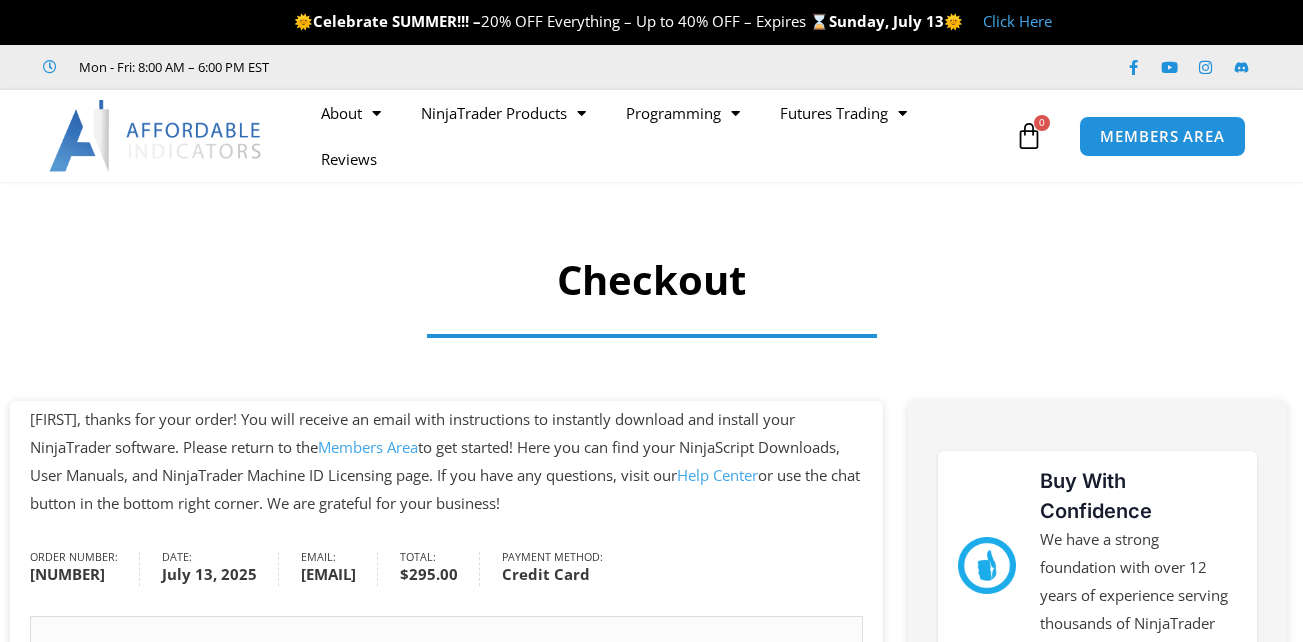 scroll, scrollTop: 0, scrollLeft: 0, axis: both 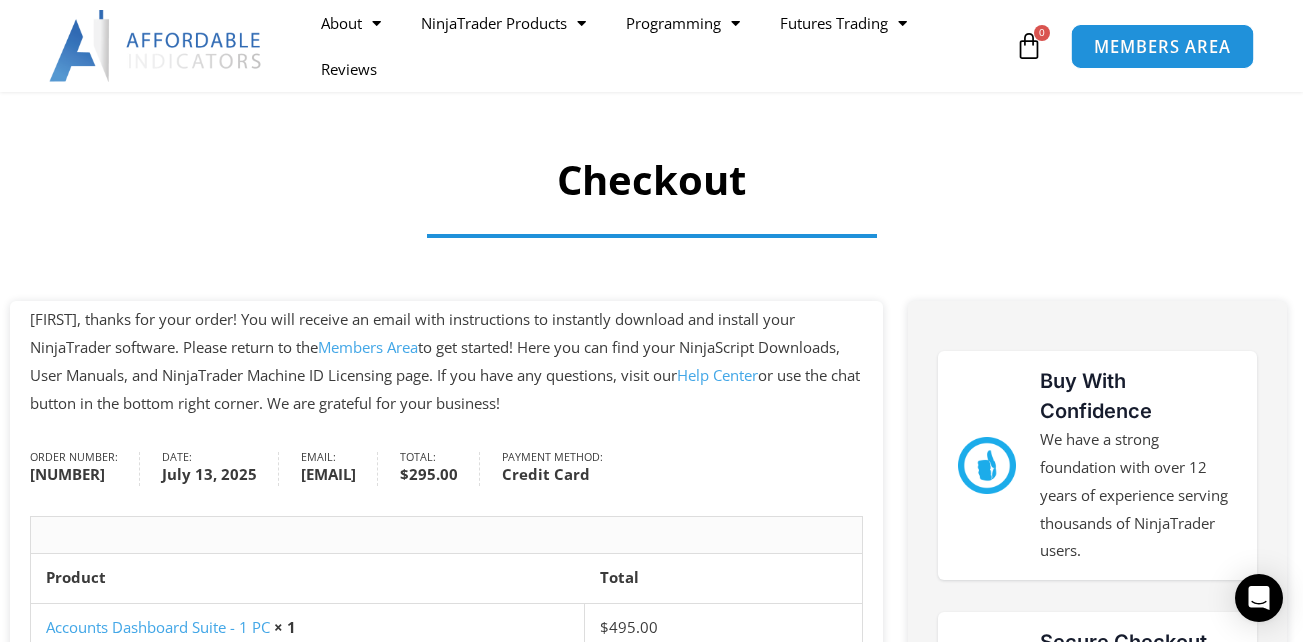 click on "MEMBERS AREA" at bounding box center (1162, 45) 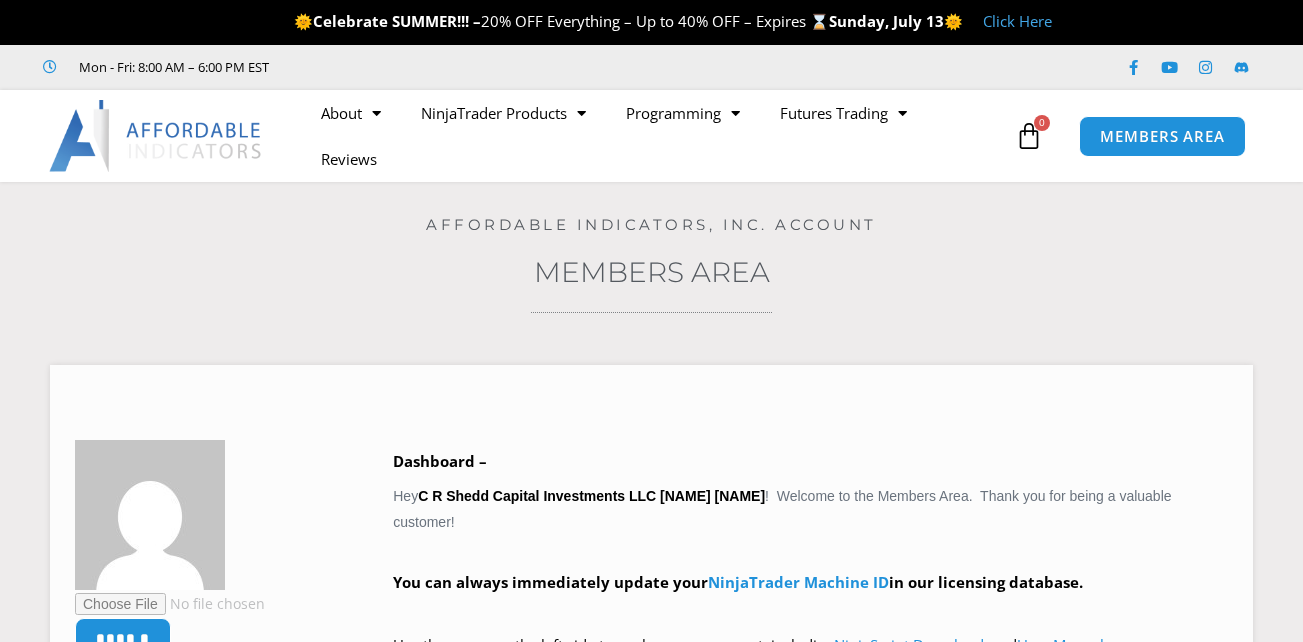 scroll, scrollTop: 0, scrollLeft: 0, axis: both 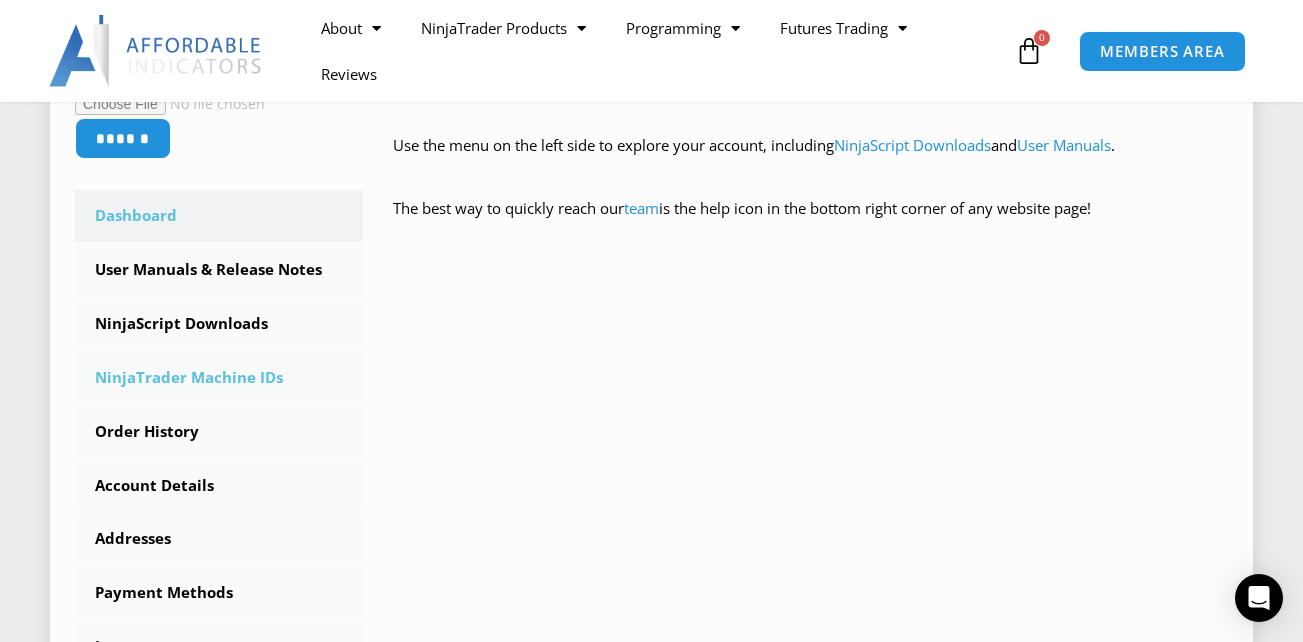 click on "NinjaTrader Machine IDs" at bounding box center (219, 378) 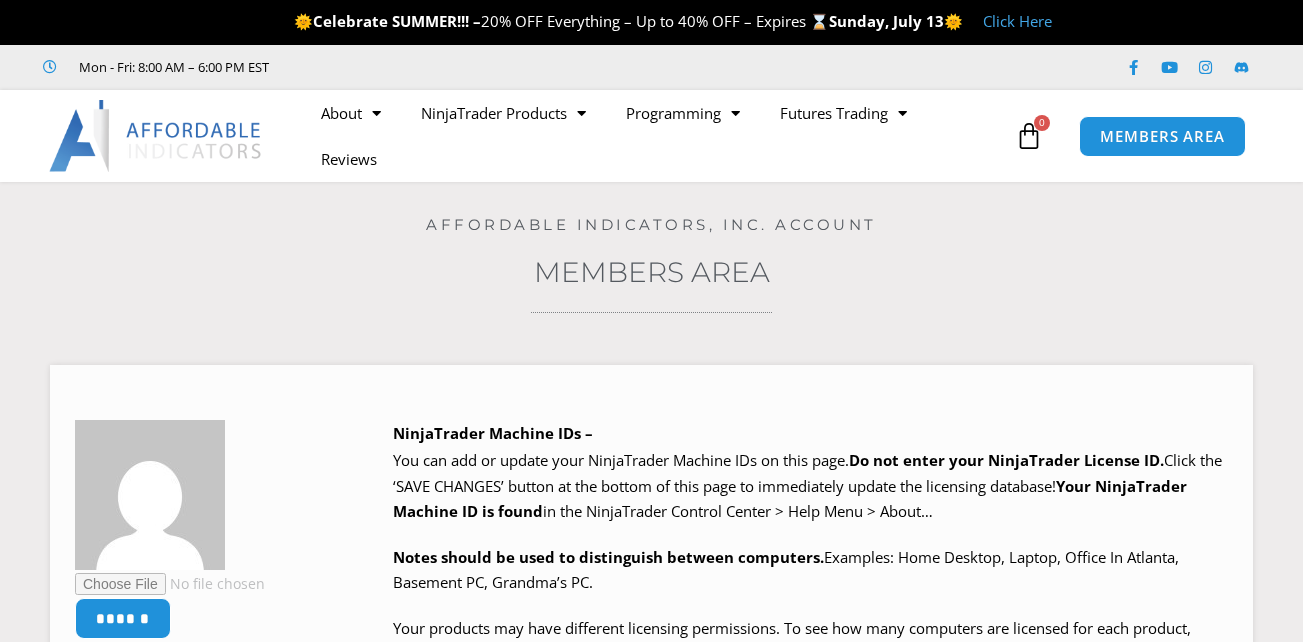 scroll, scrollTop: 0, scrollLeft: 0, axis: both 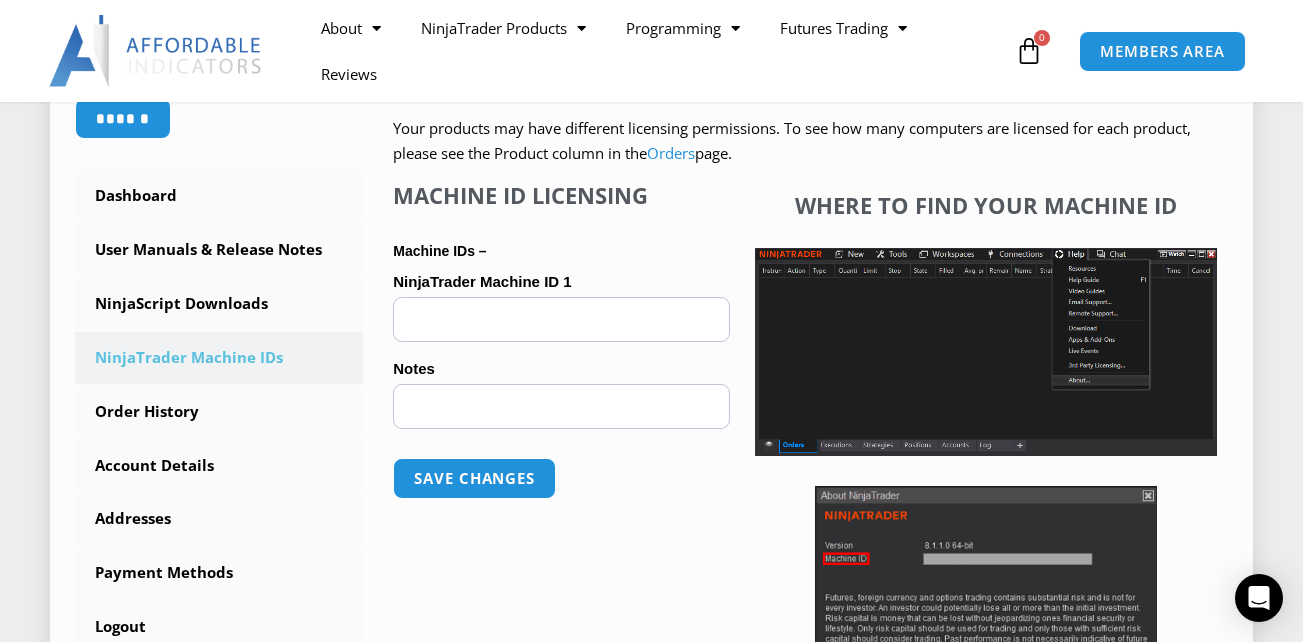click at bounding box center (986, 587) 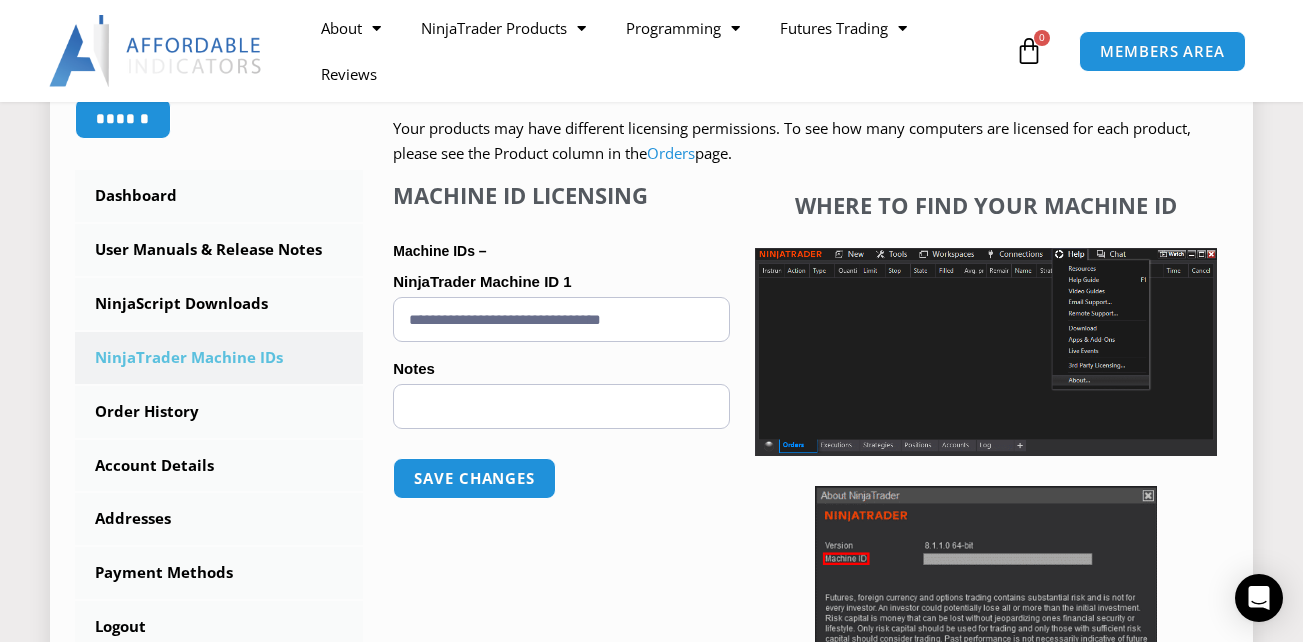 type on "**********" 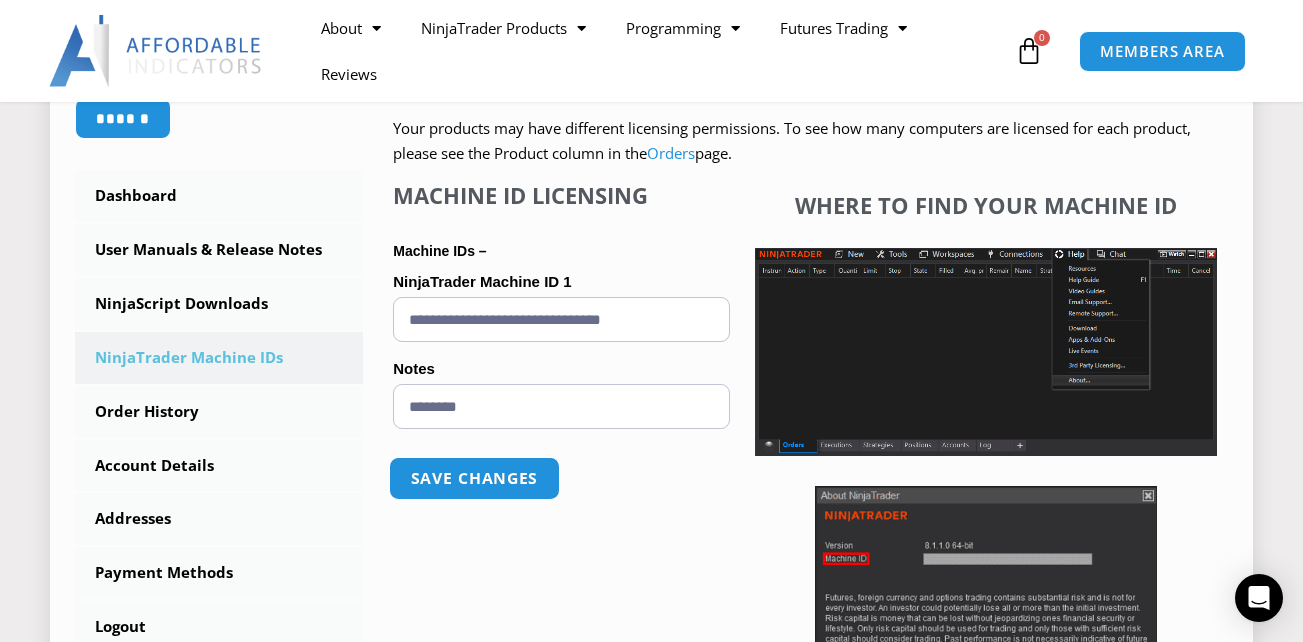 type on "********" 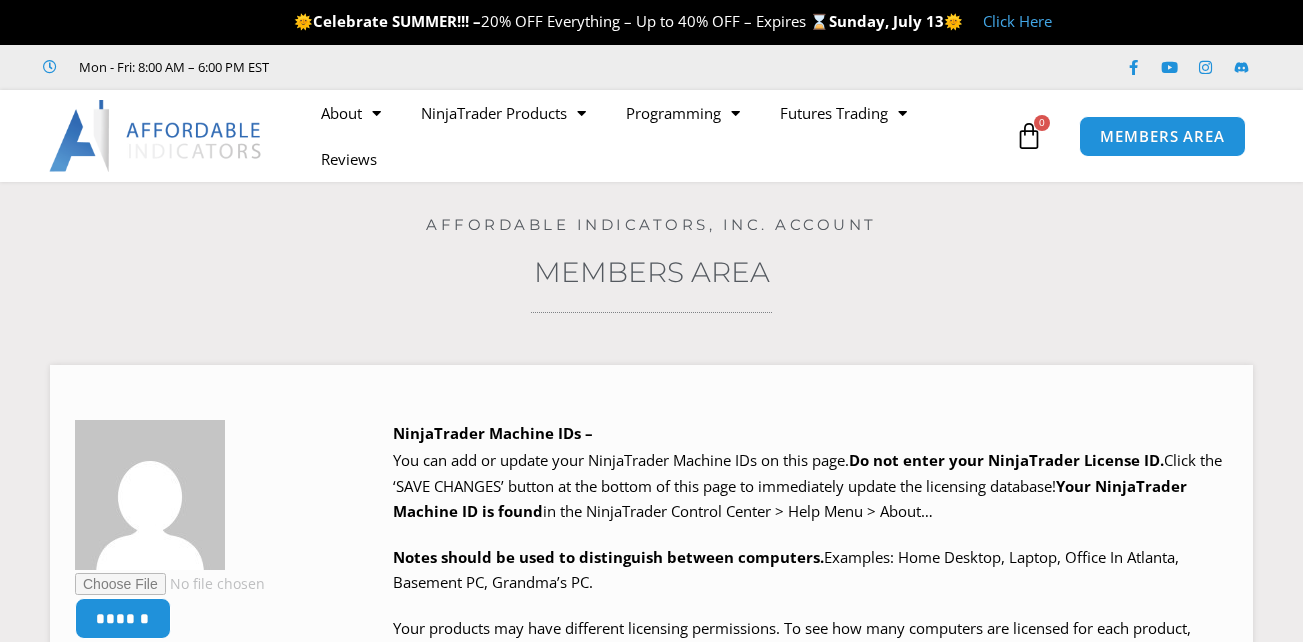 scroll, scrollTop: 0, scrollLeft: 0, axis: both 